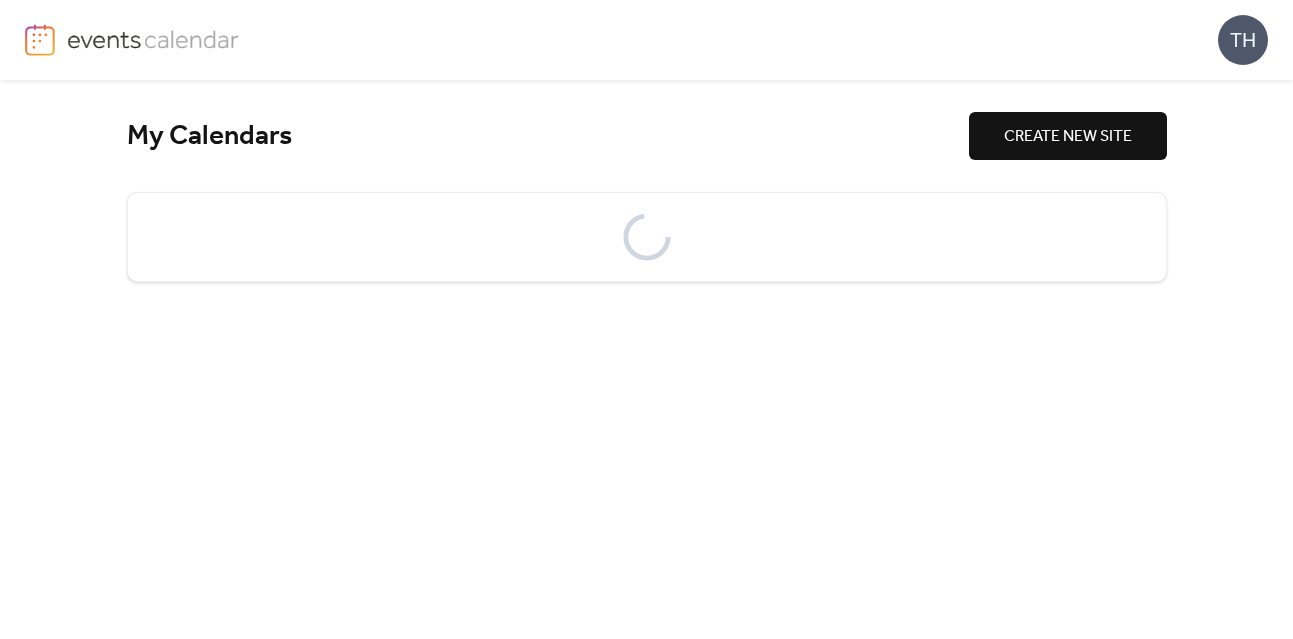 scroll, scrollTop: 0, scrollLeft: 0, axis: both 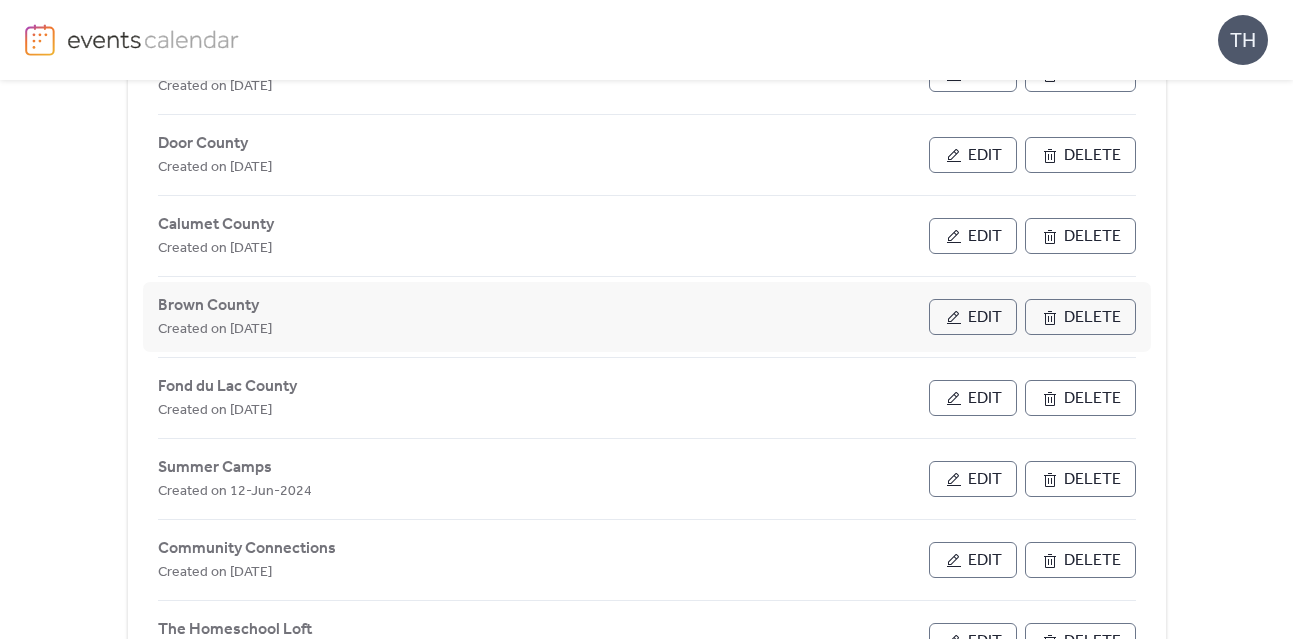 click on "Edit" at bounding box center [973, 317] 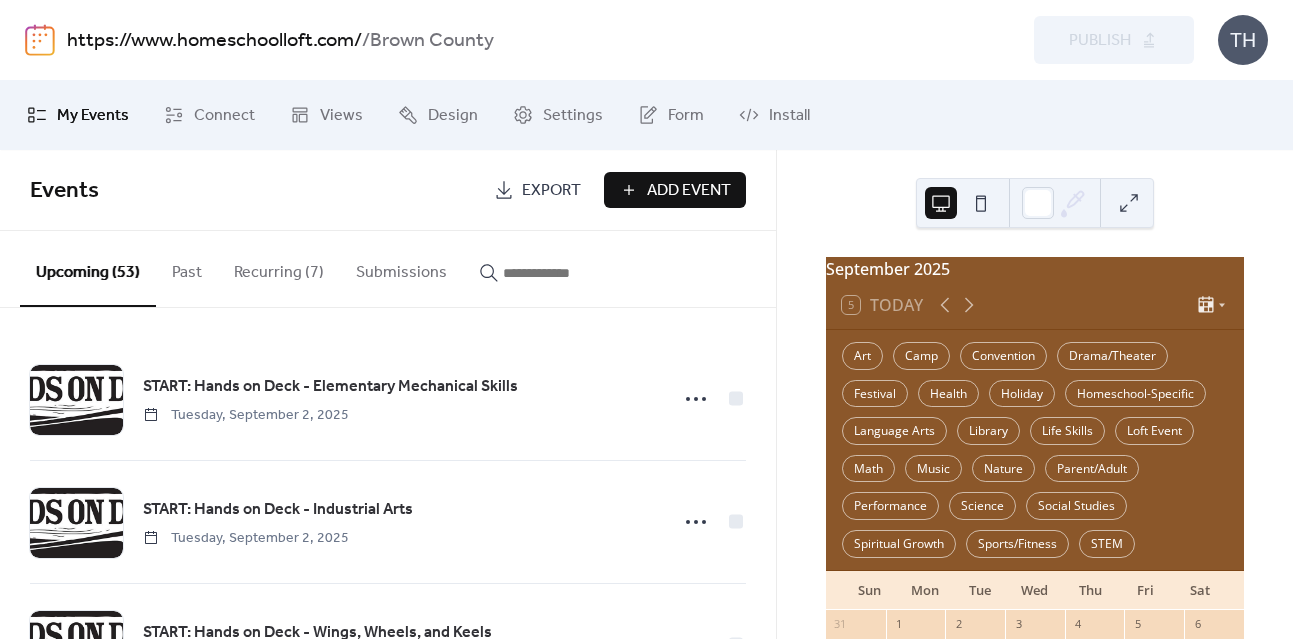 click on "Add Event" at bounding box center (689, 191) 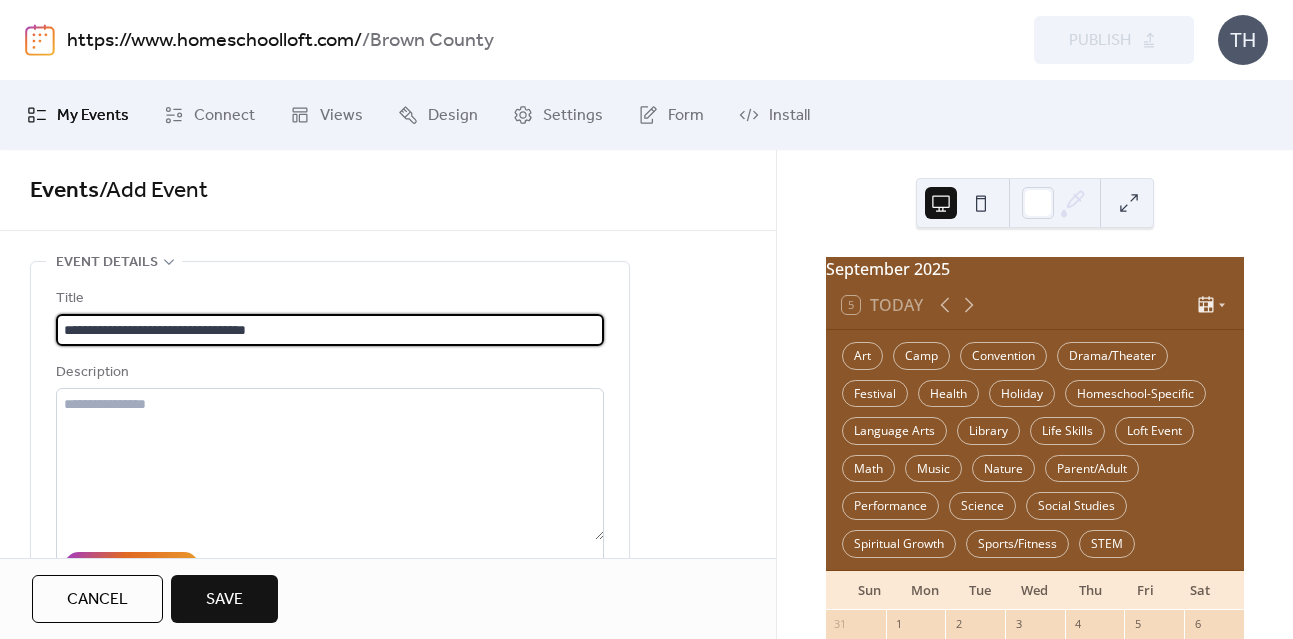 type on "**********" 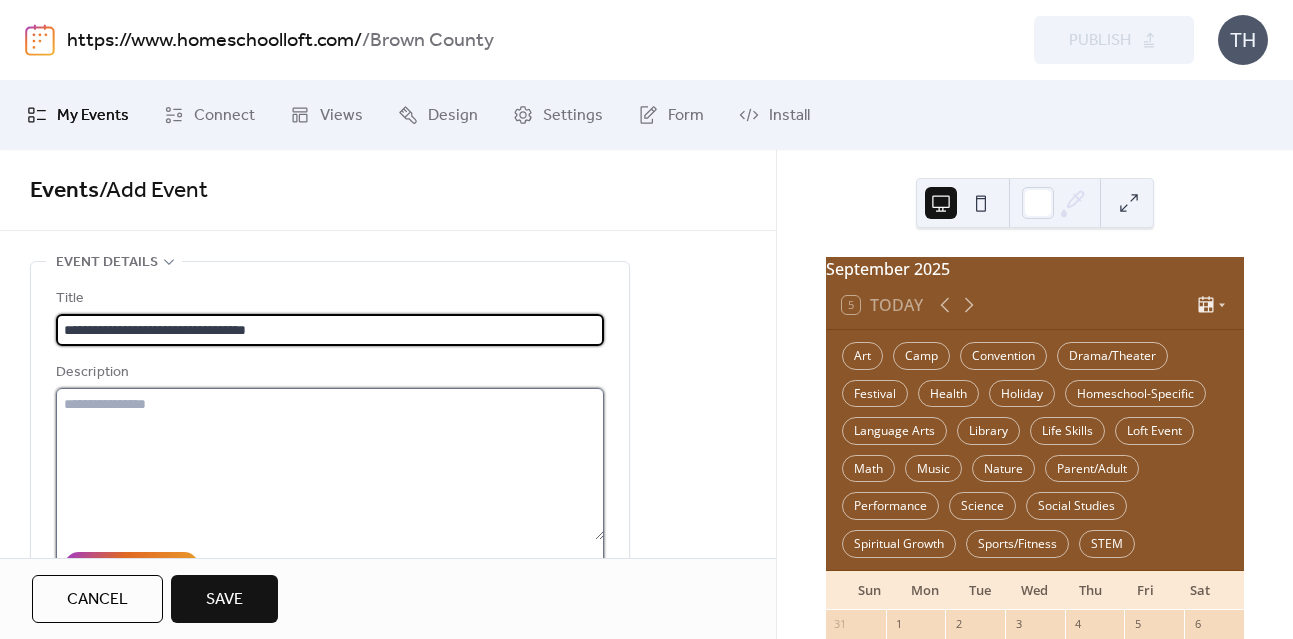 click at bounding box center (330, 464) 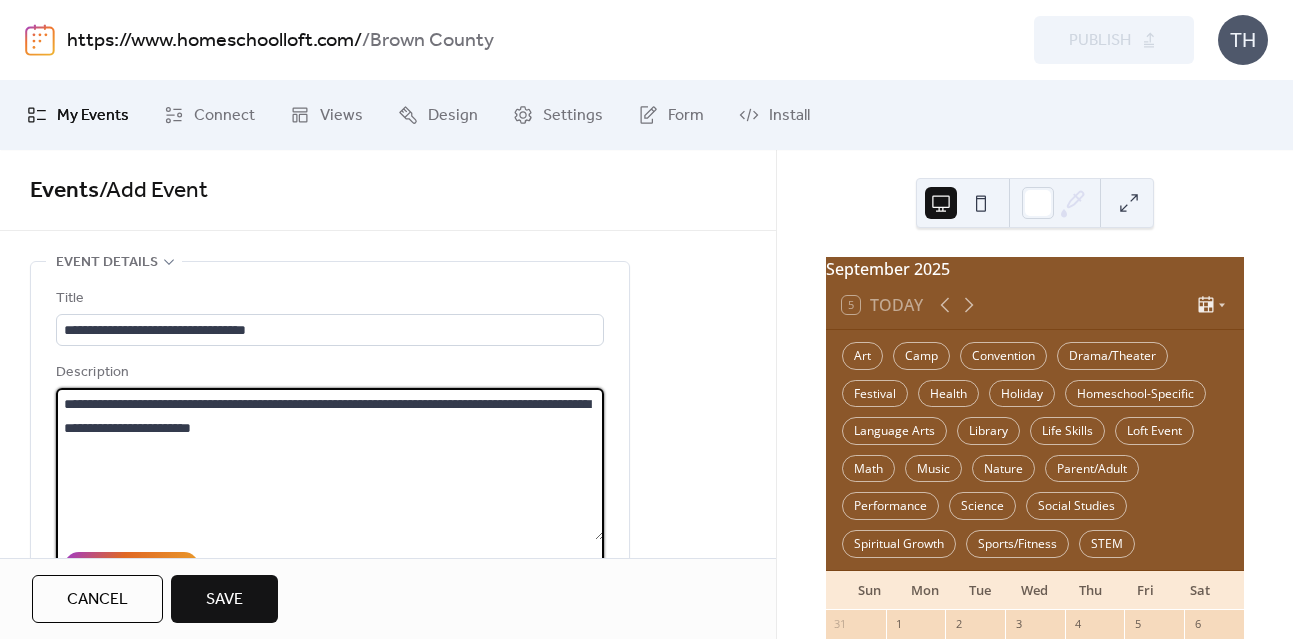 paste on "**********" 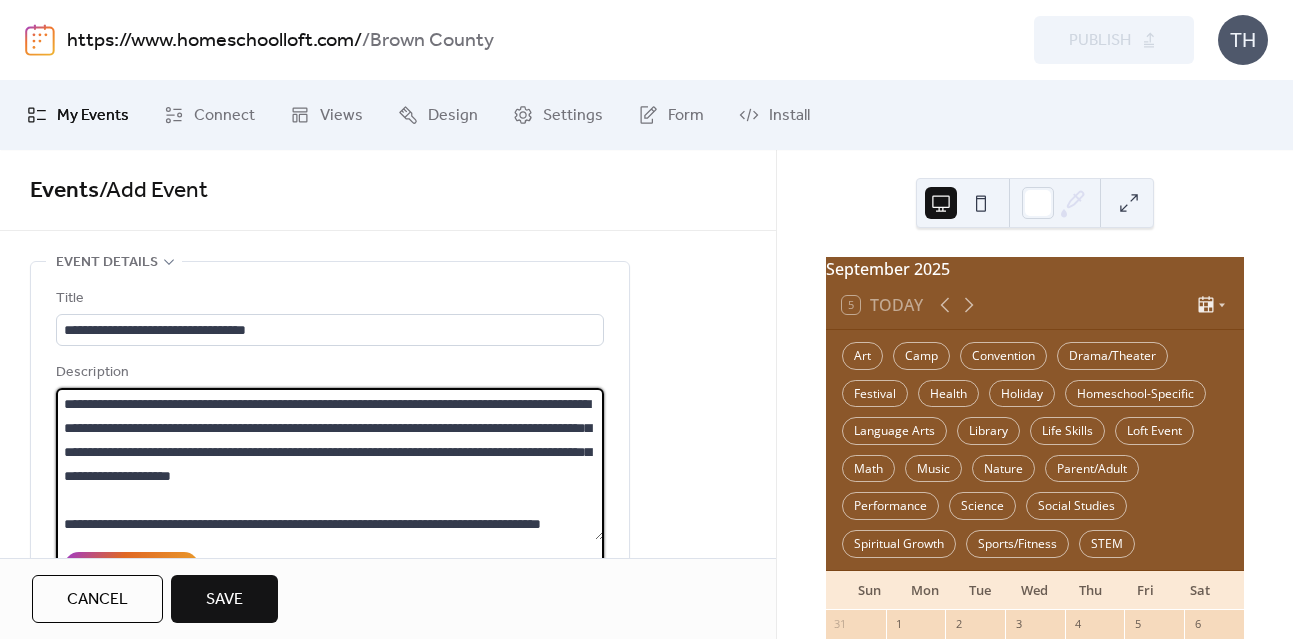 scroll, scrollTop: 501, scrollLeft: 0, axis: vertical 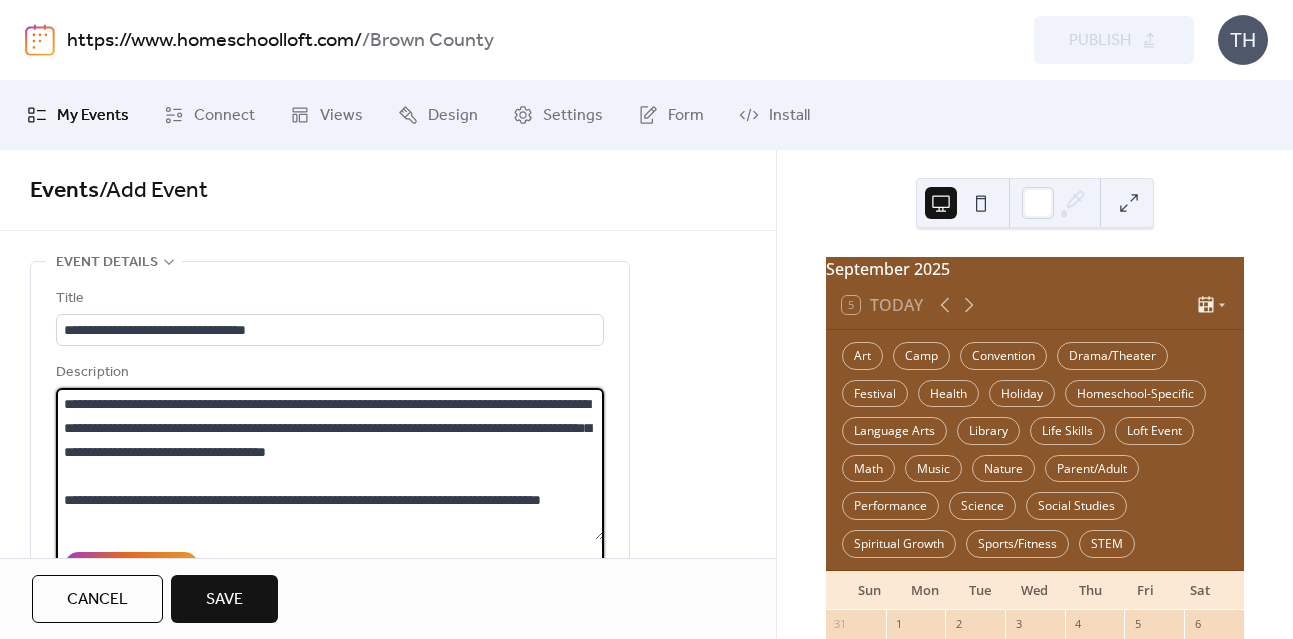 click on "**********" at bounding box center (330, 464) 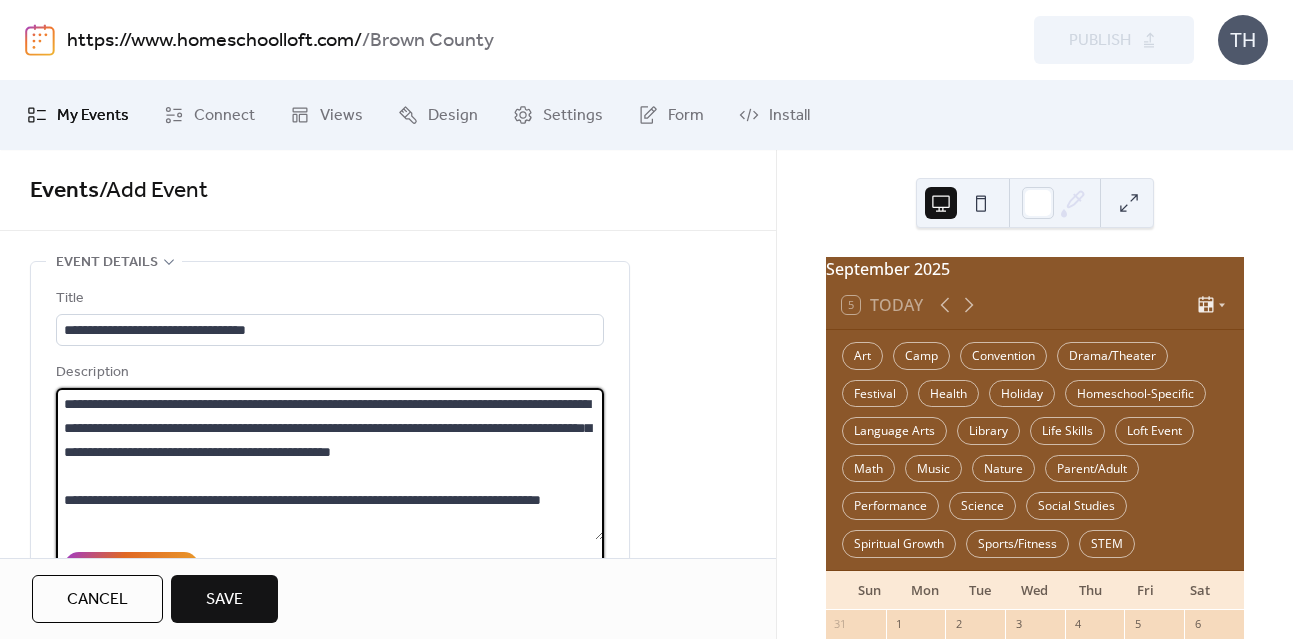 drag, startPoint x: 547, startPoint y: 460, endPoint x: 585, endPoint y: 464, distance: 38.209946 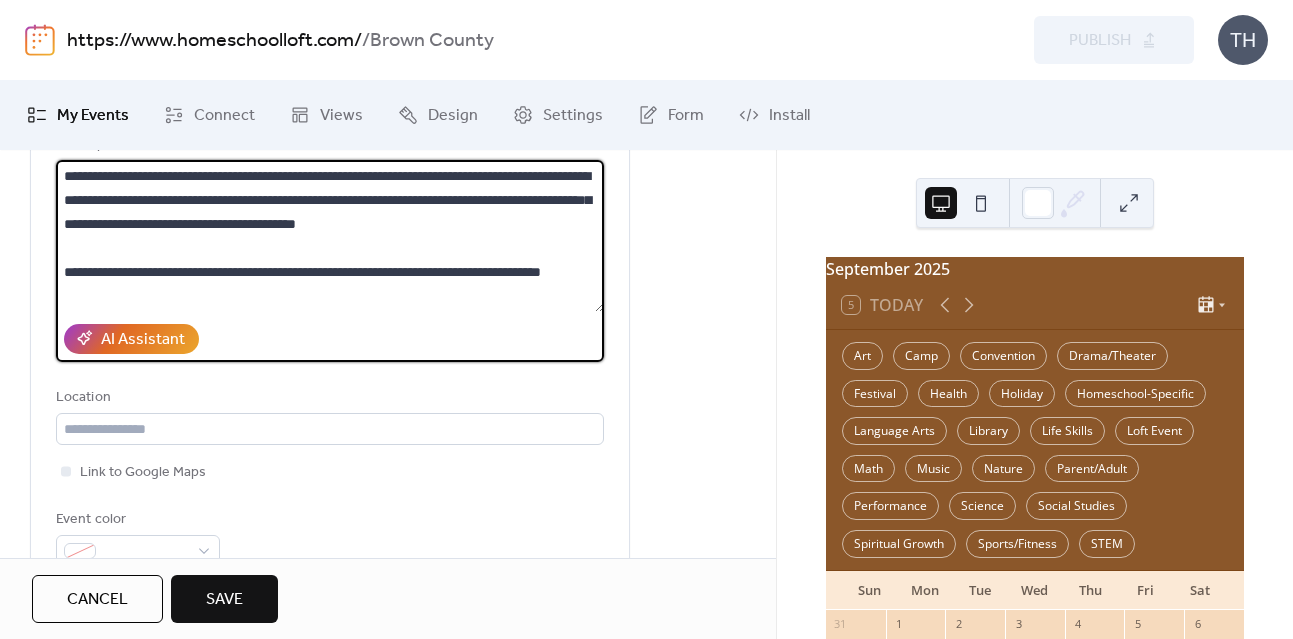 scroll, scrollTop: 250, scrollLeft: 0, axis: vertical 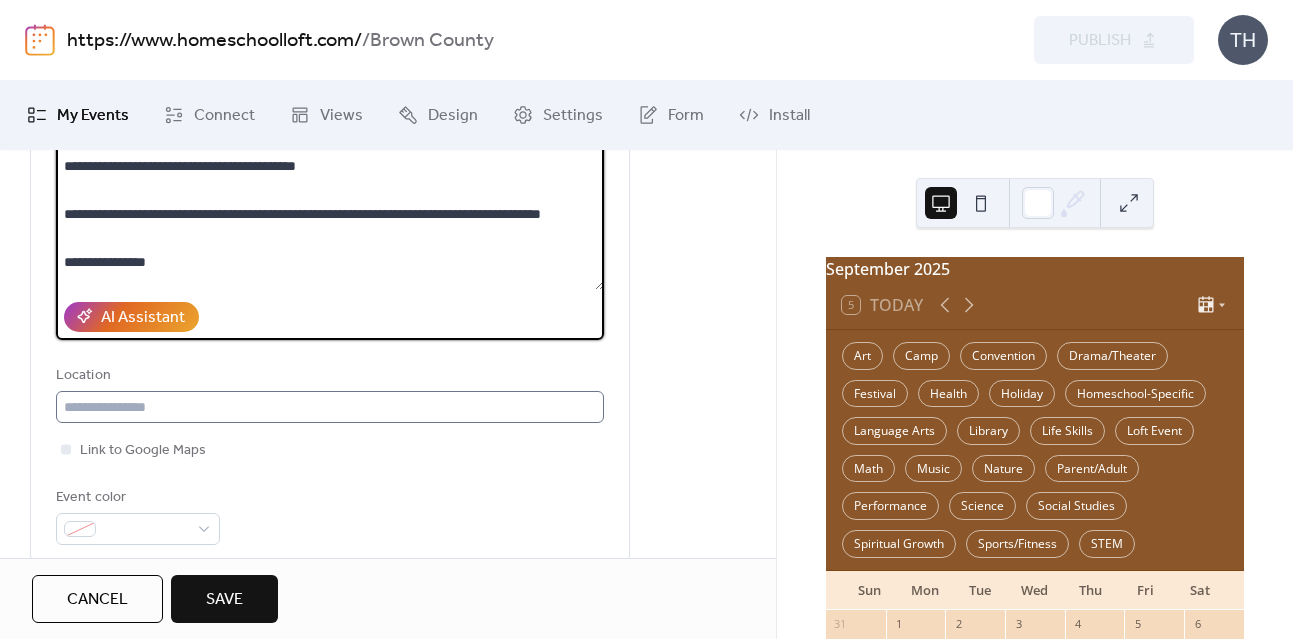 type on "**********" 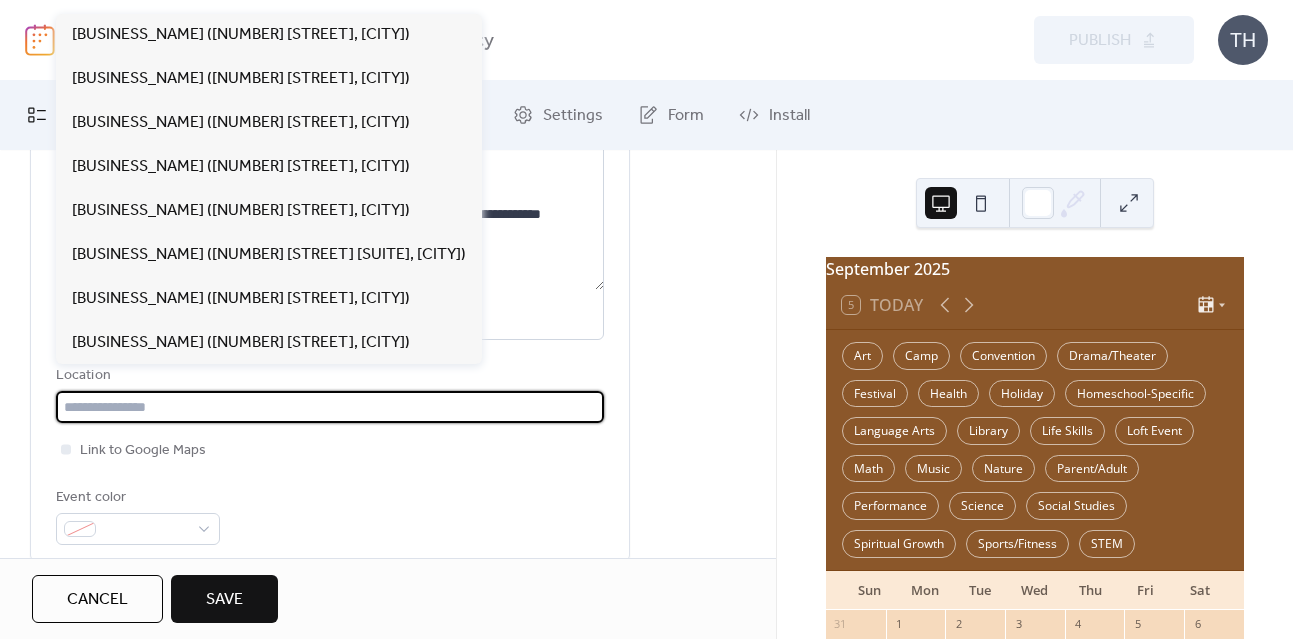 click at bounding box center (330, 407) 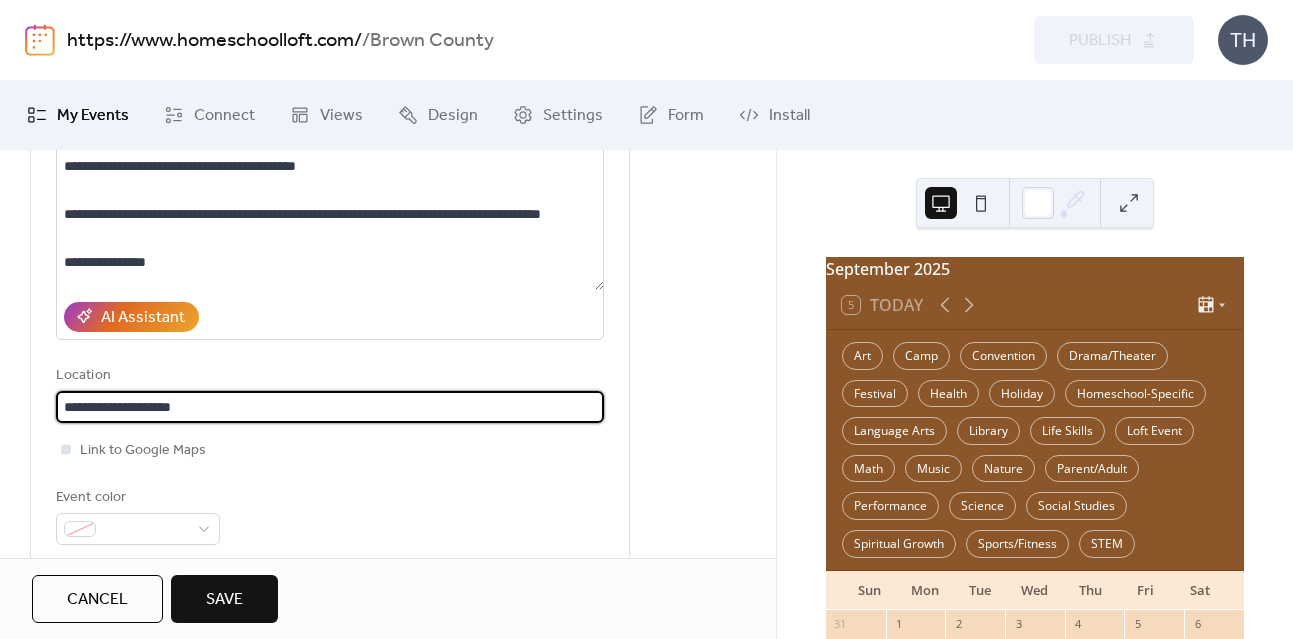 type on "**********" 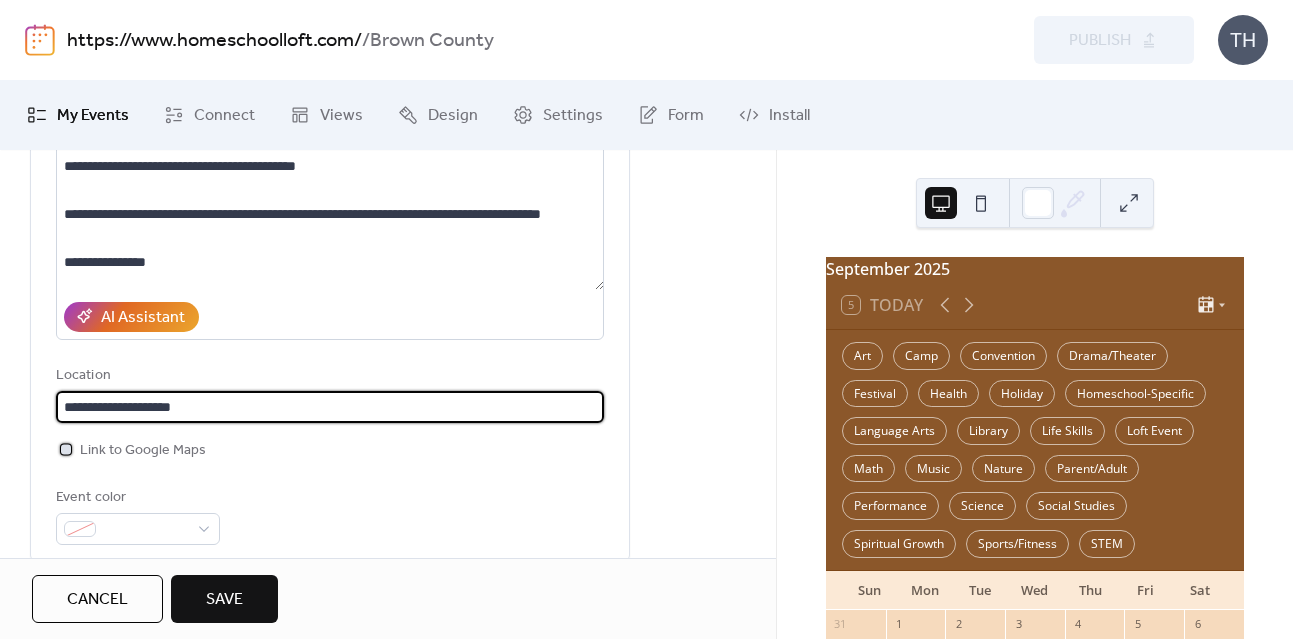 click on "Link to Google Maps" at bounding box center [143, 451] 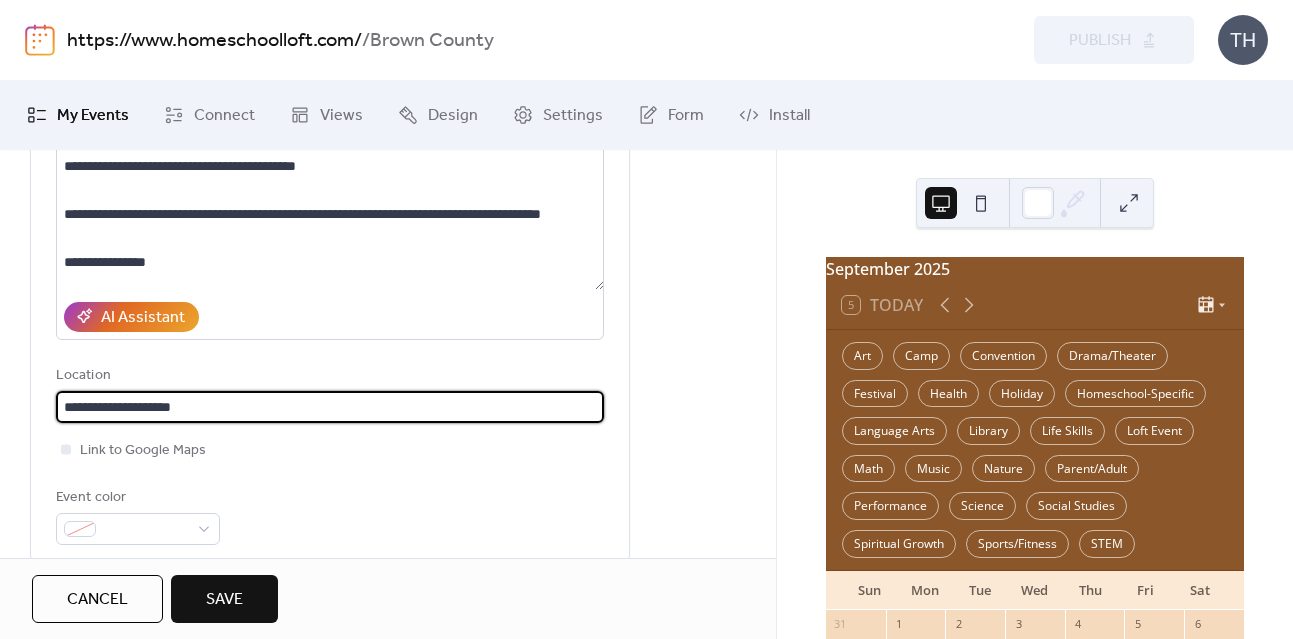 click on "**********" at bounding box center (330, 407) 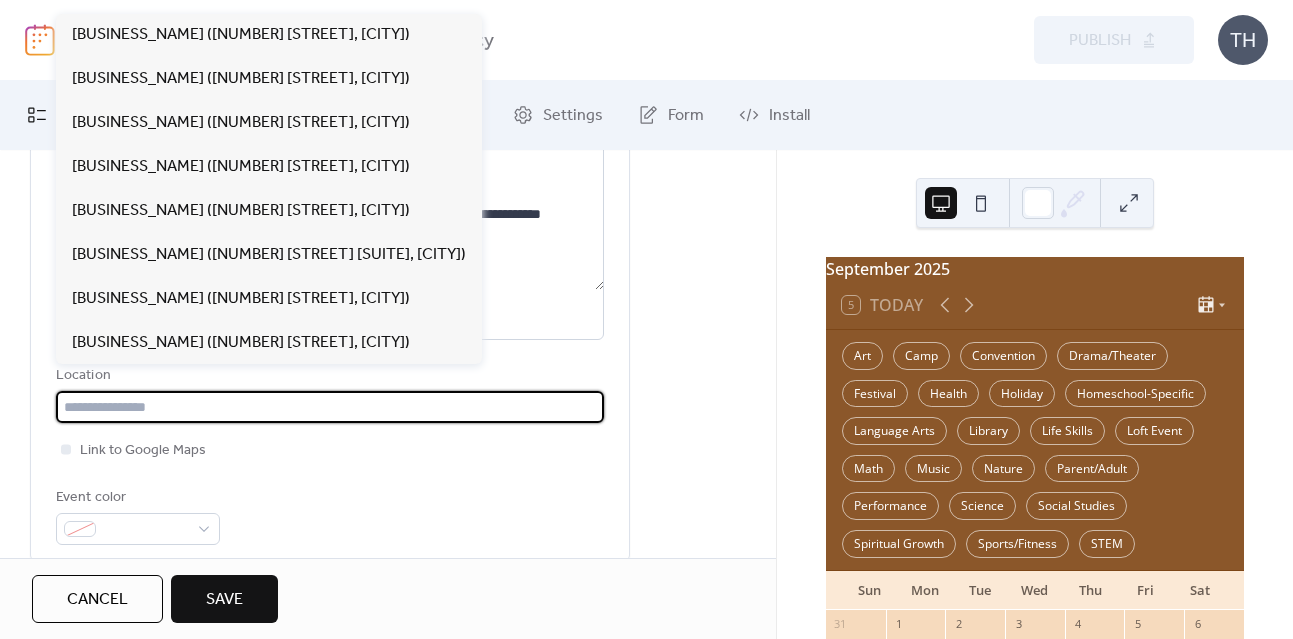 click at bounding box center (330, 407) 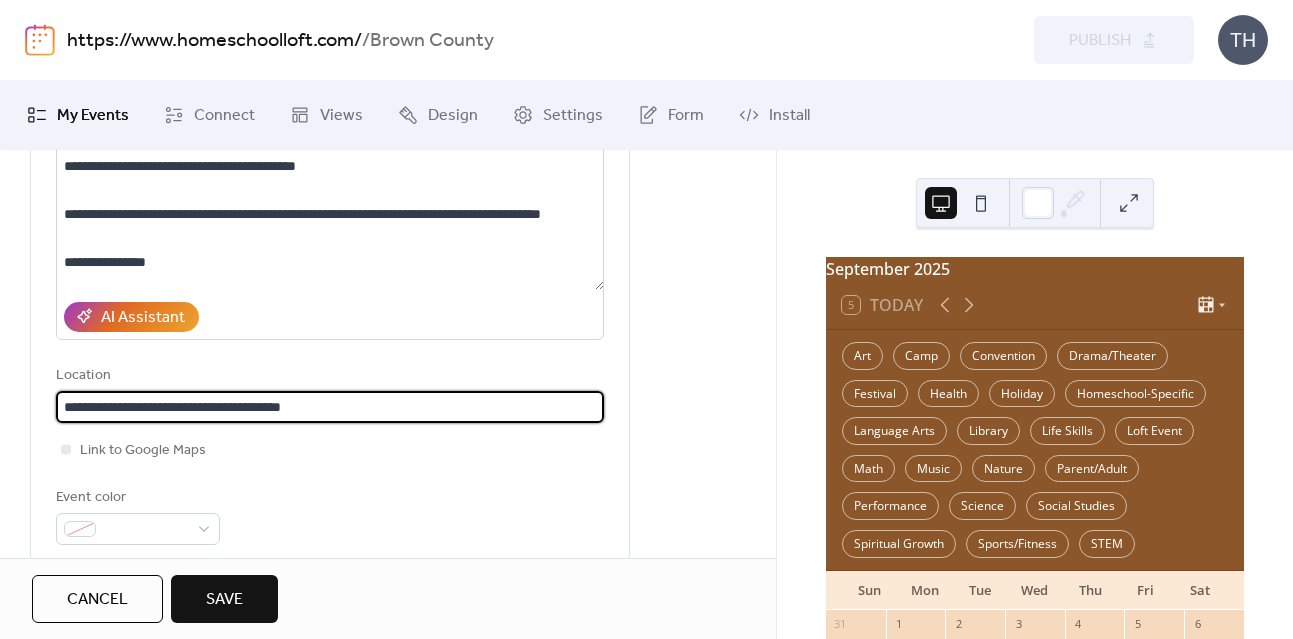paste on "**********" 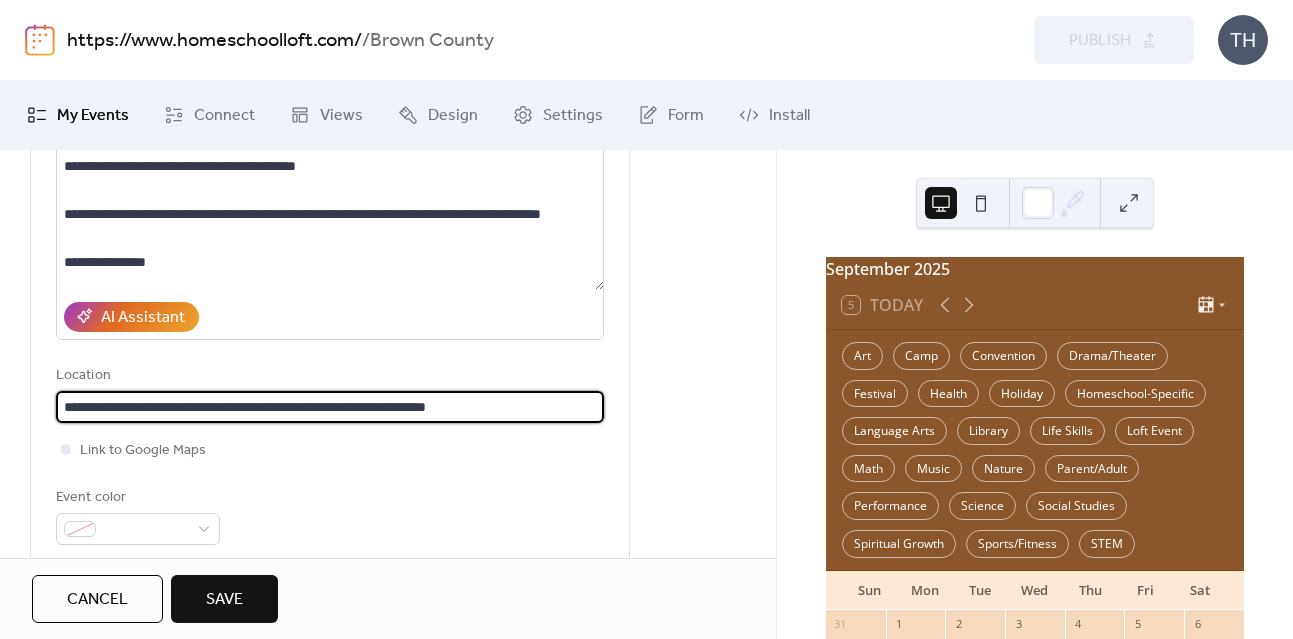 drag, startPoint x: 543, startPoint y: 404, endPoint x: 49, endPoint y: 400, distance: 494.0162 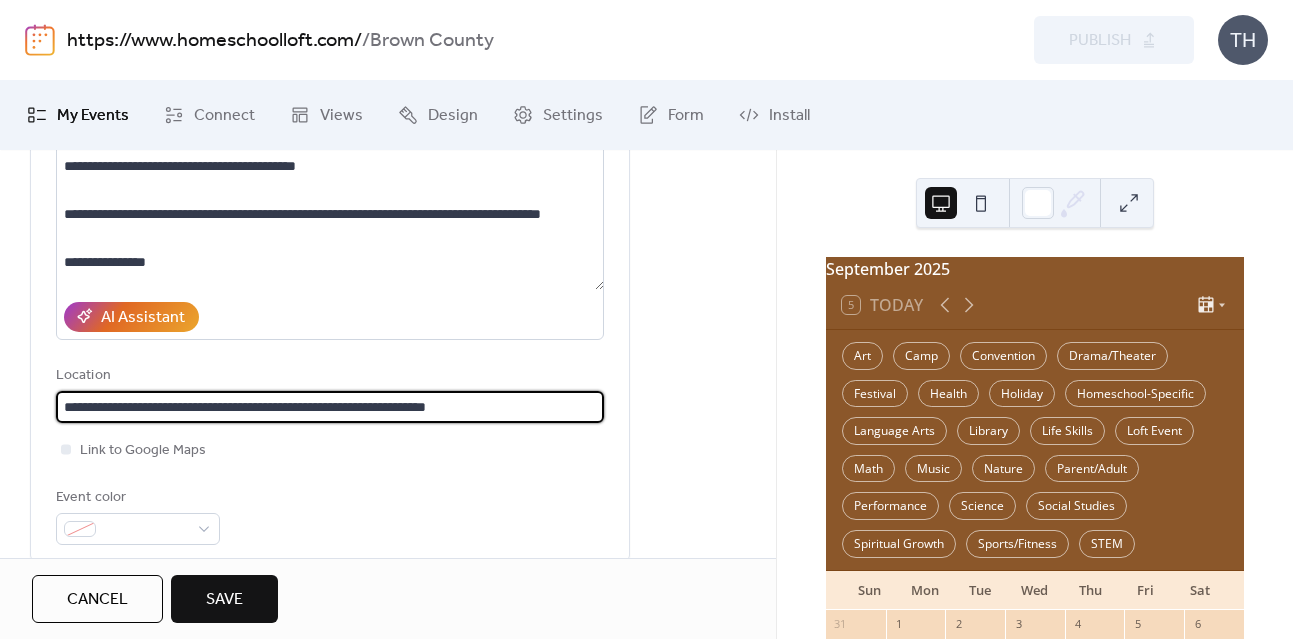 type on "**********" 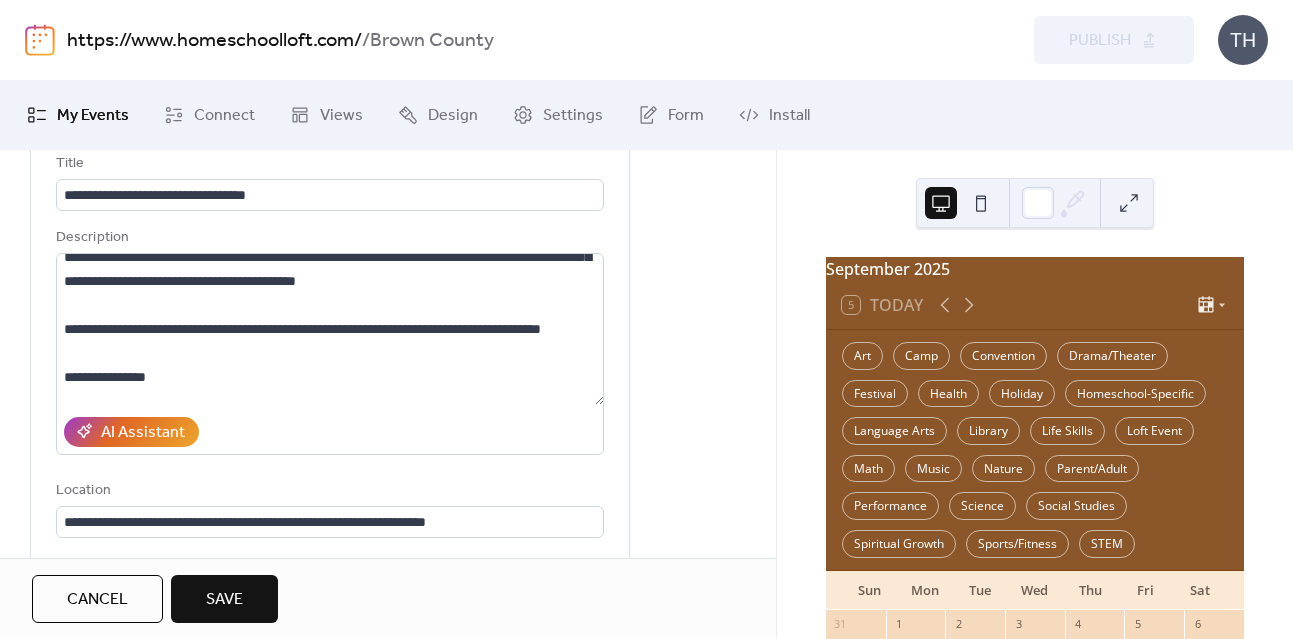 scroll, scrollTop: 131, scrollLeft: 0, axis: vertical 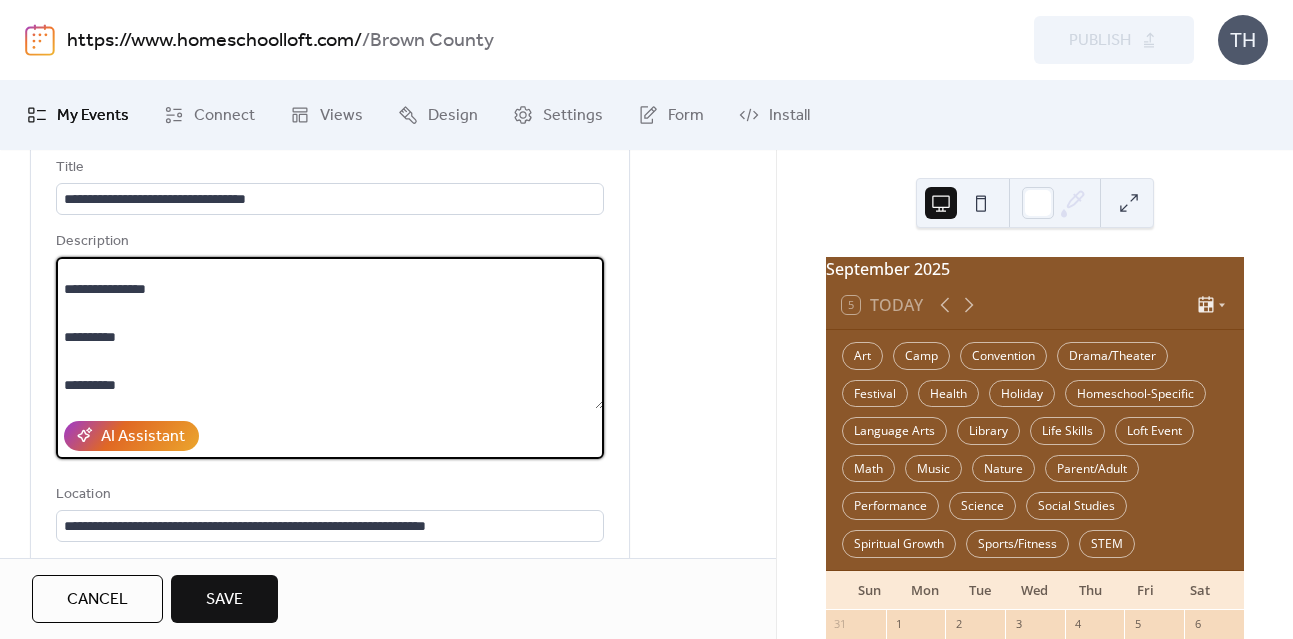 click on "**********" at bounding box center (330, 333) 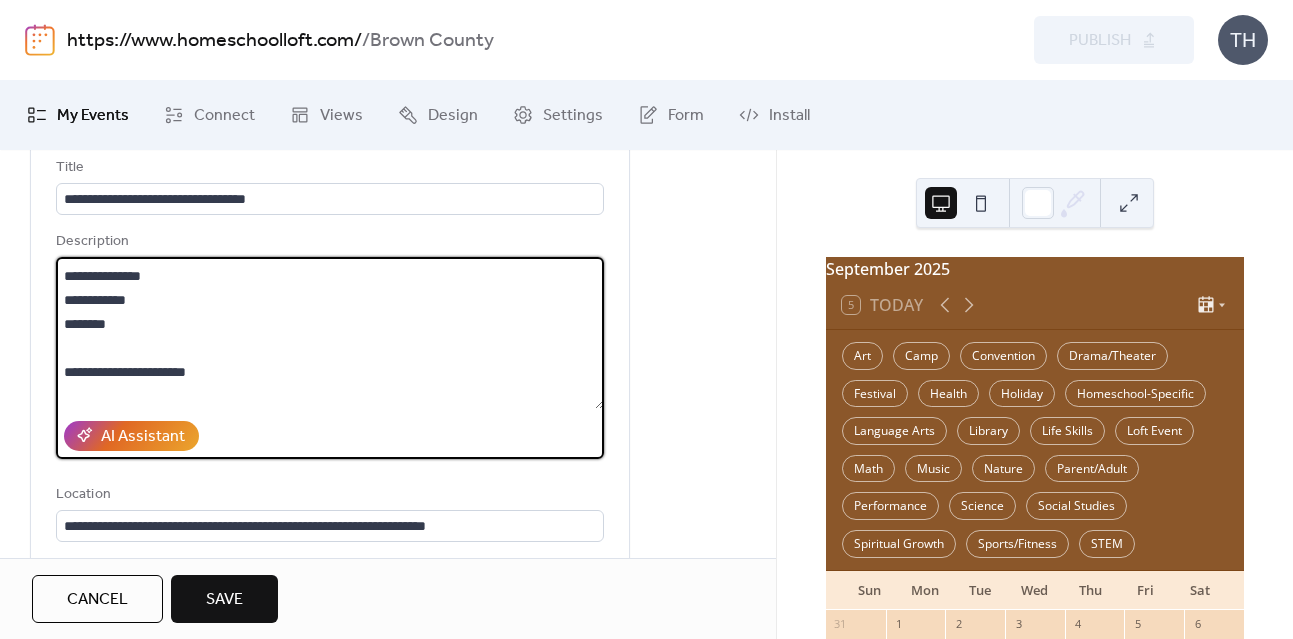 scroll, scrollTop: 309, scrollLeft: 0, axis: vertical 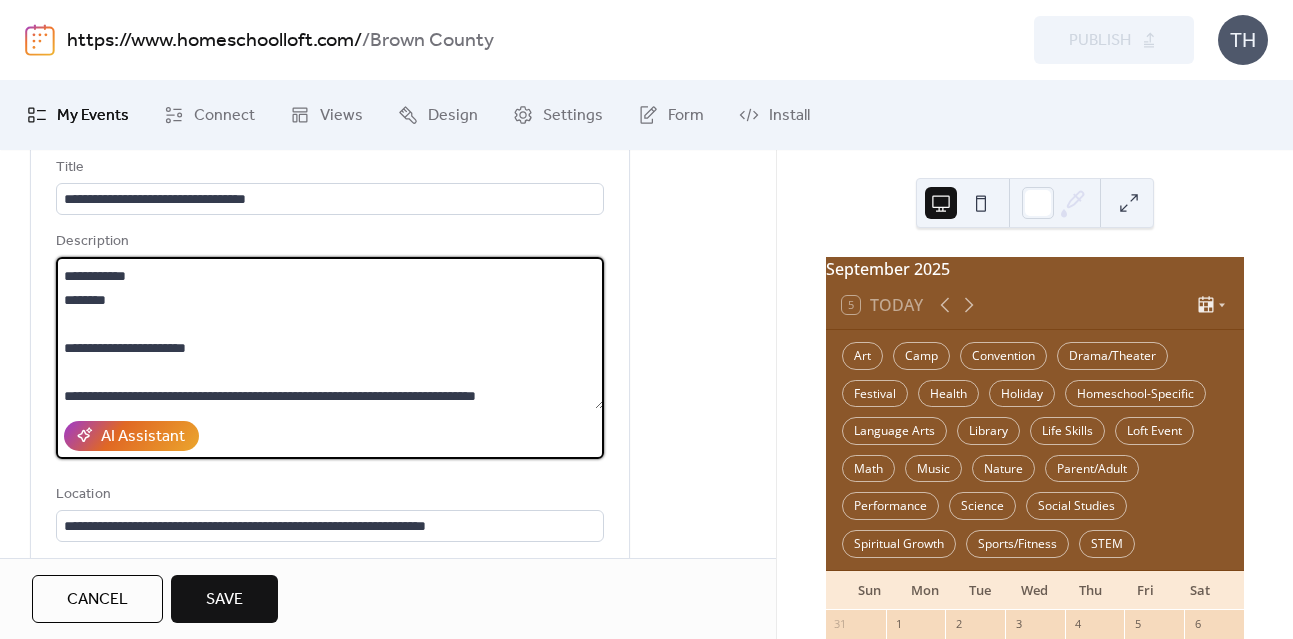 click on "**********" at bounding box center (330, 333) 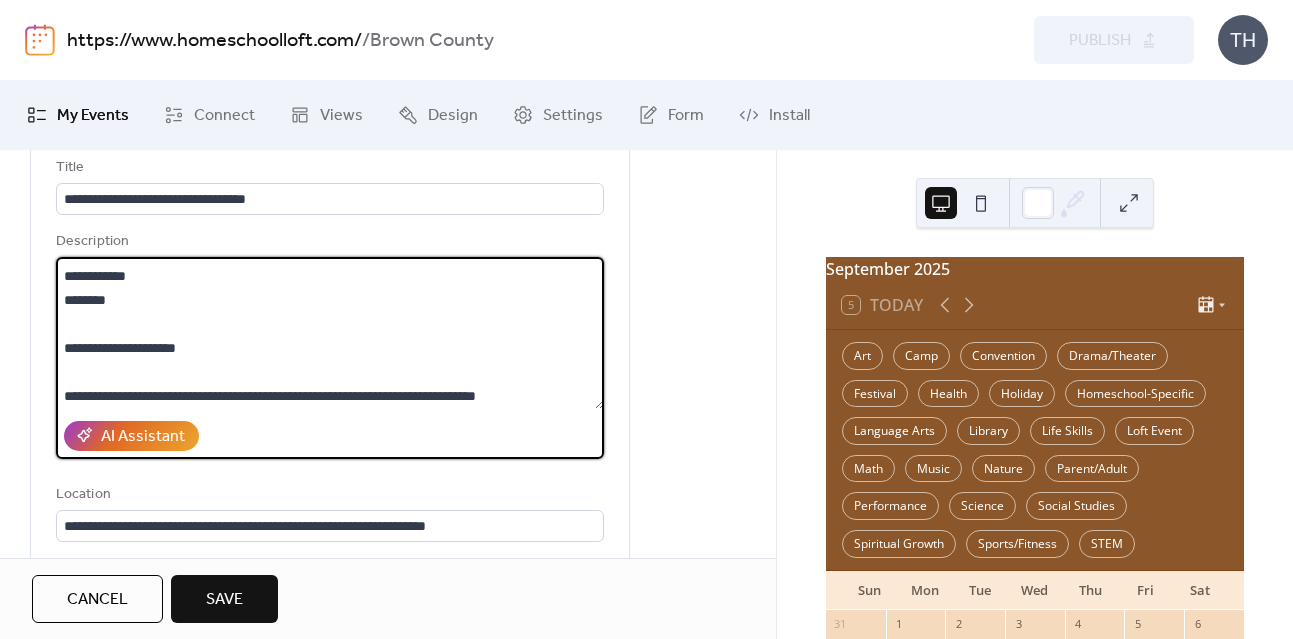 click on "**********" at bounding box center (330, 333) 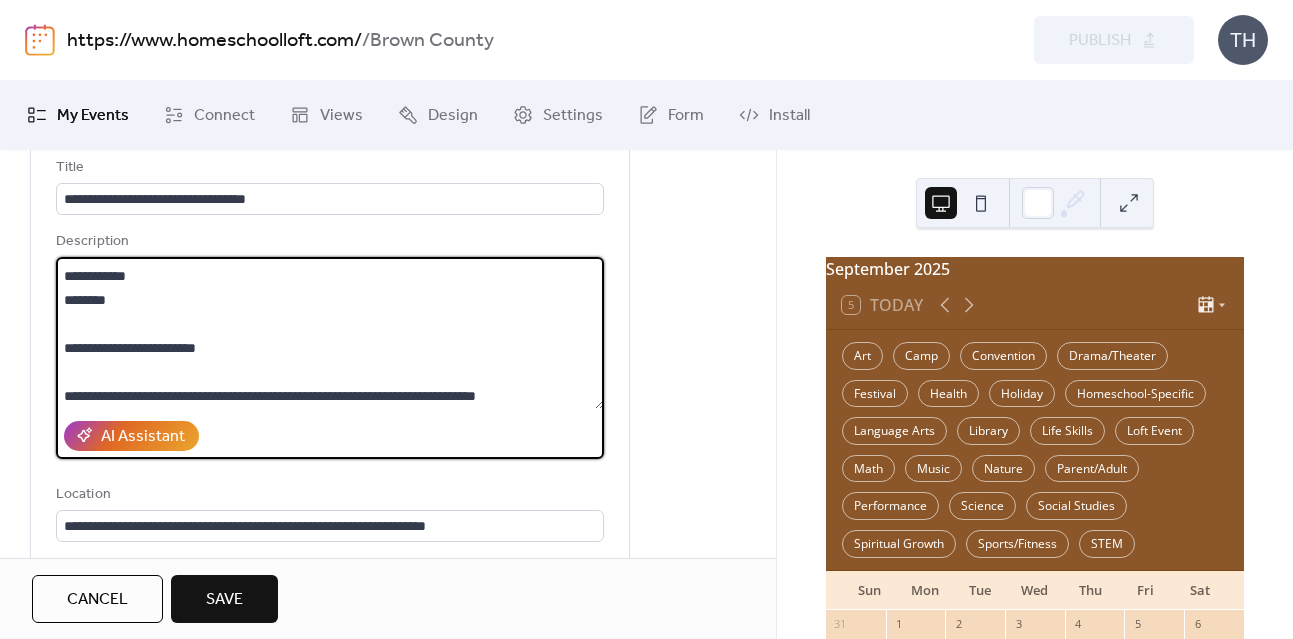 click on "**********" at bounding box center (330, 333) 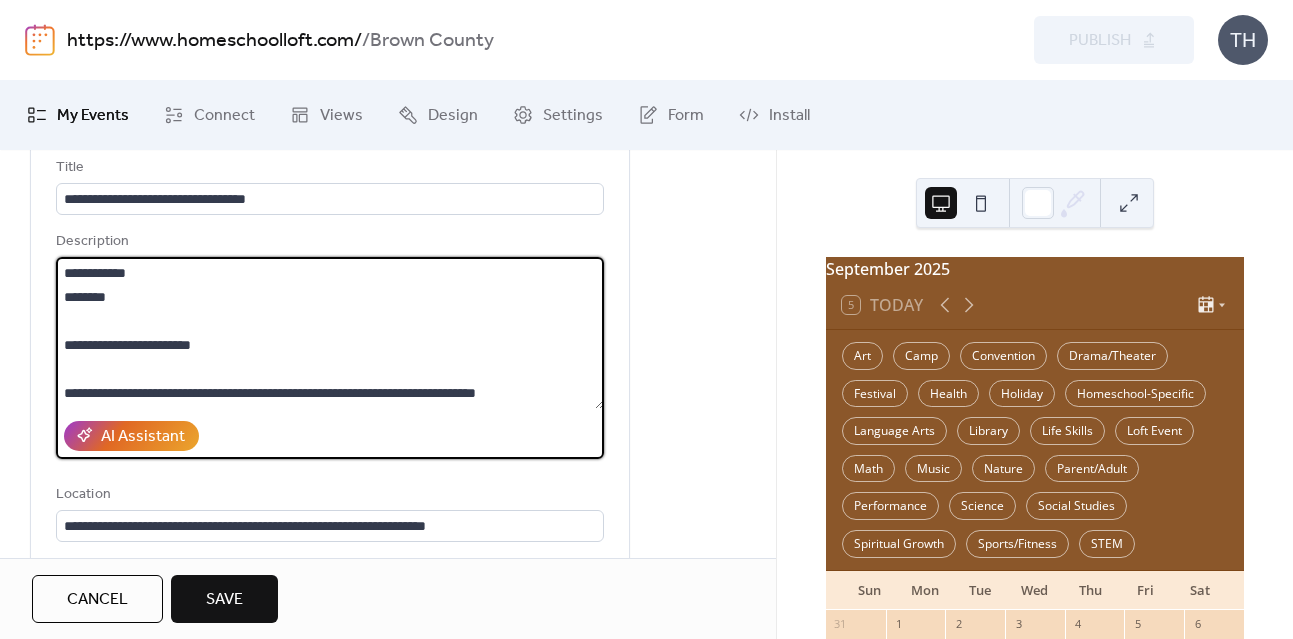 scroll, scrollTop: 360, scrollLeft: 0, axis: vertical 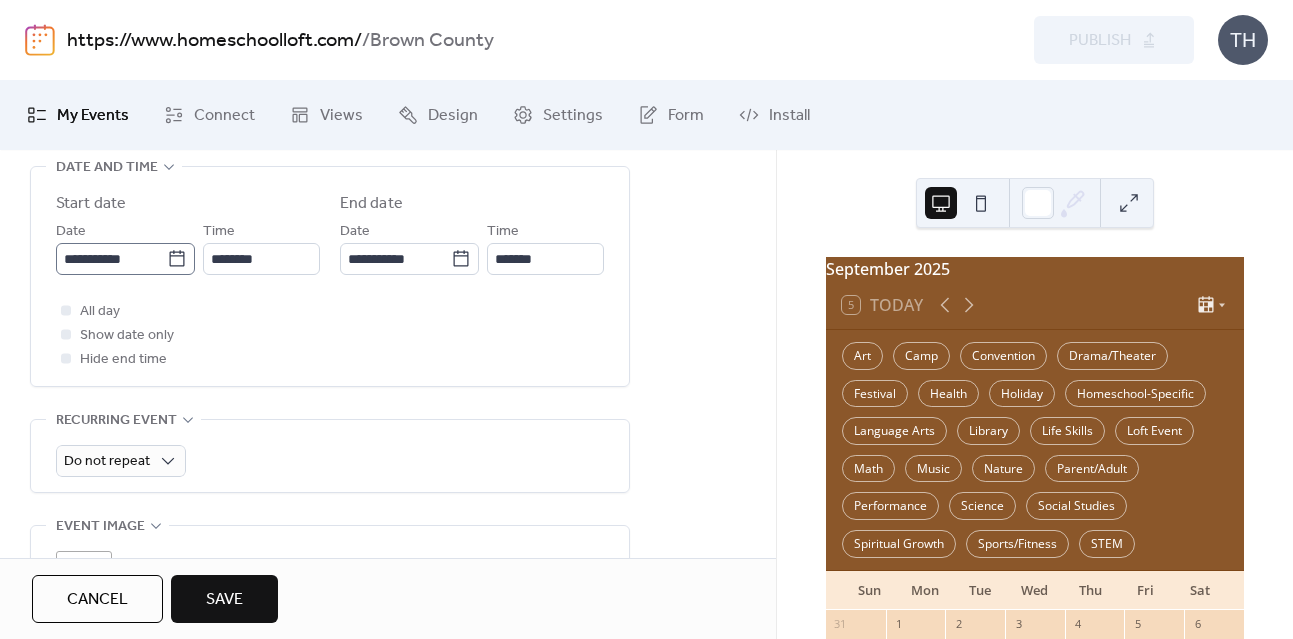 type on "**********" 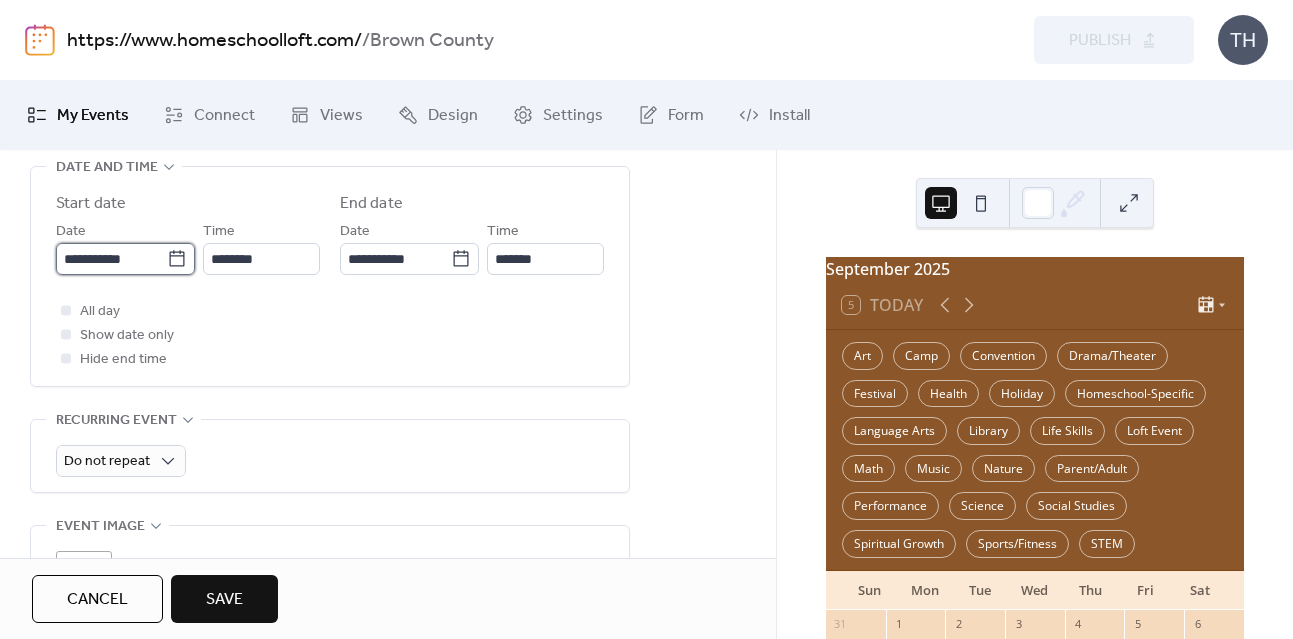 click on "**********" at bounding box center (111, 259) 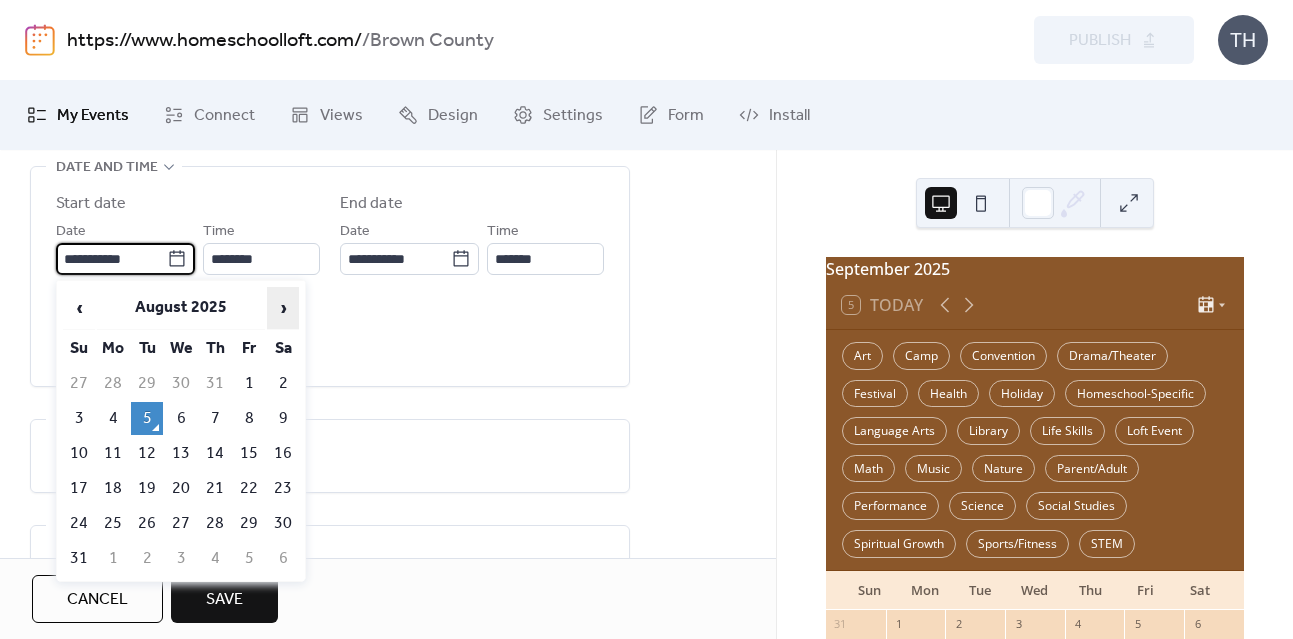 click on "›" at bounding box center [283, 308] 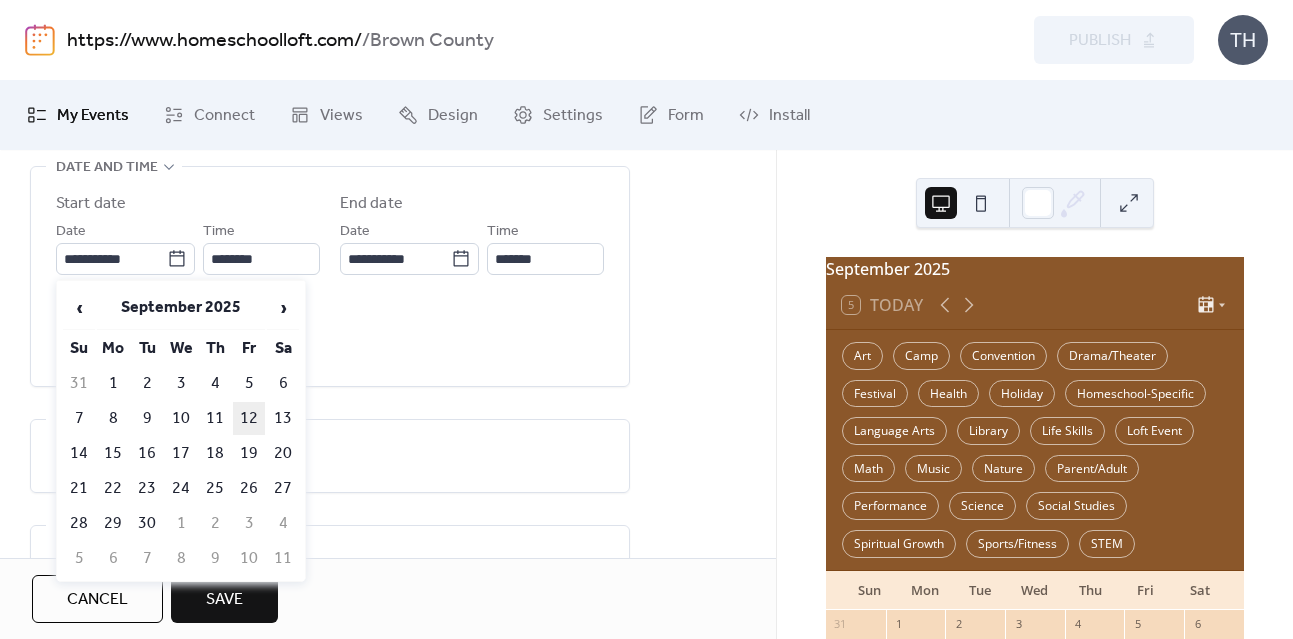 click on "12" at bounding box center [249, 418] 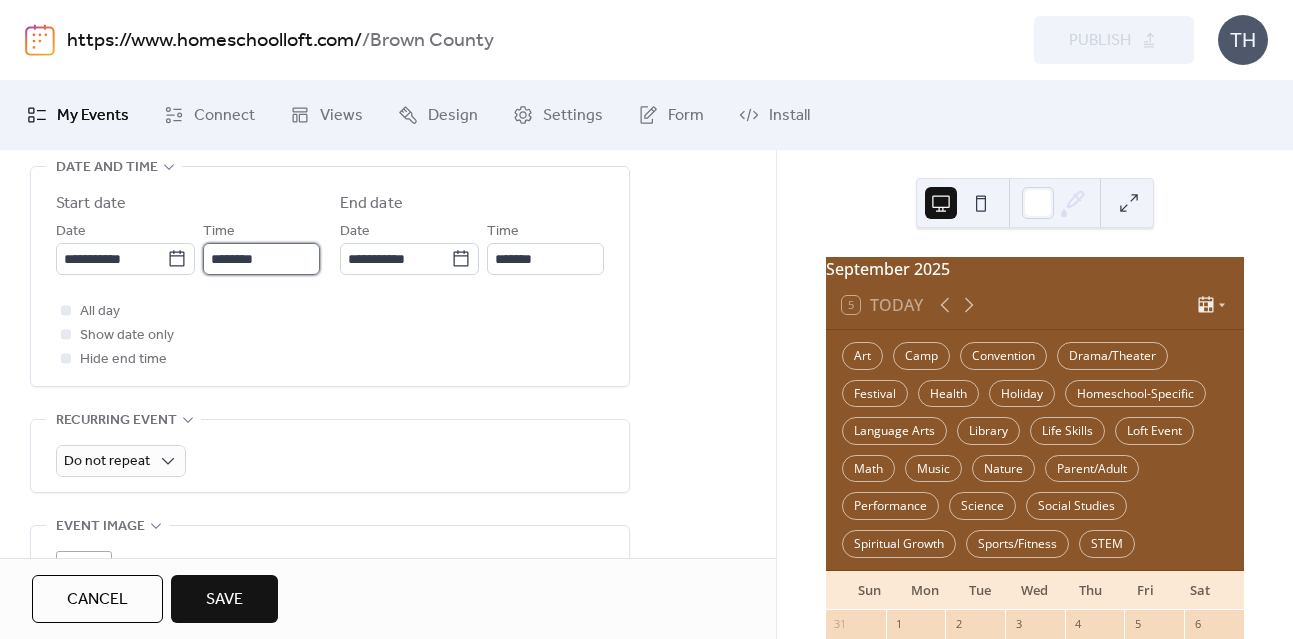 click on "********" at bounding box center [261, 259] 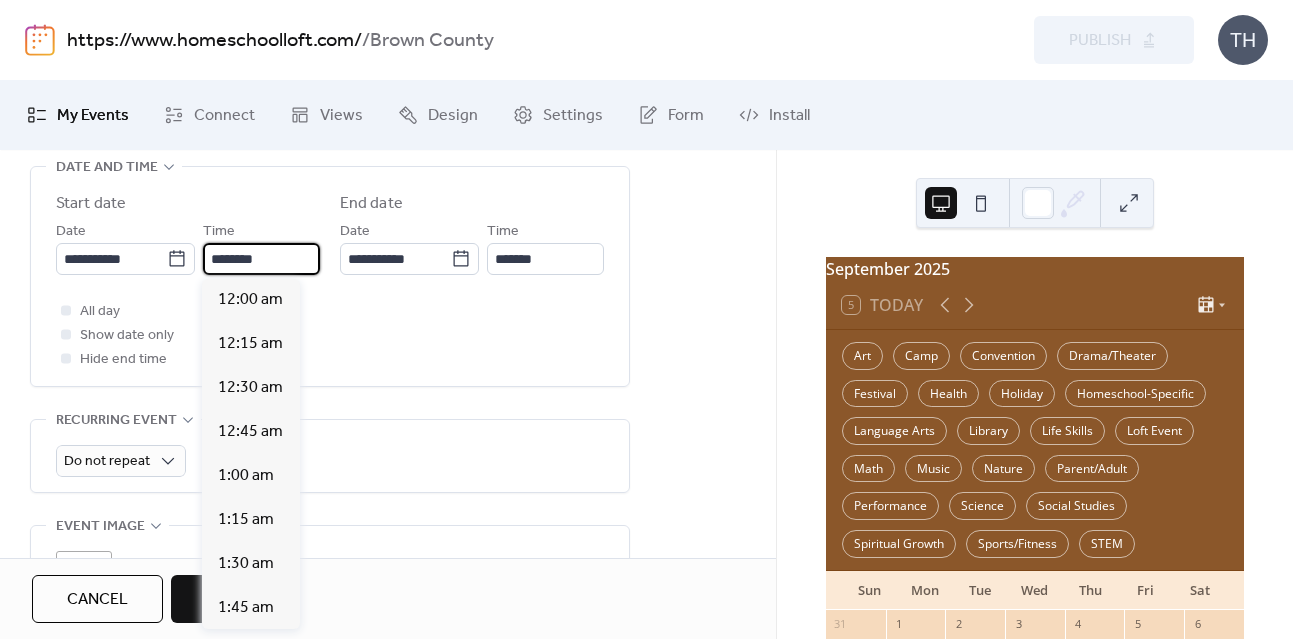 scroll, scrollTop: 2184, scrollLeft: 0, axis: vertical 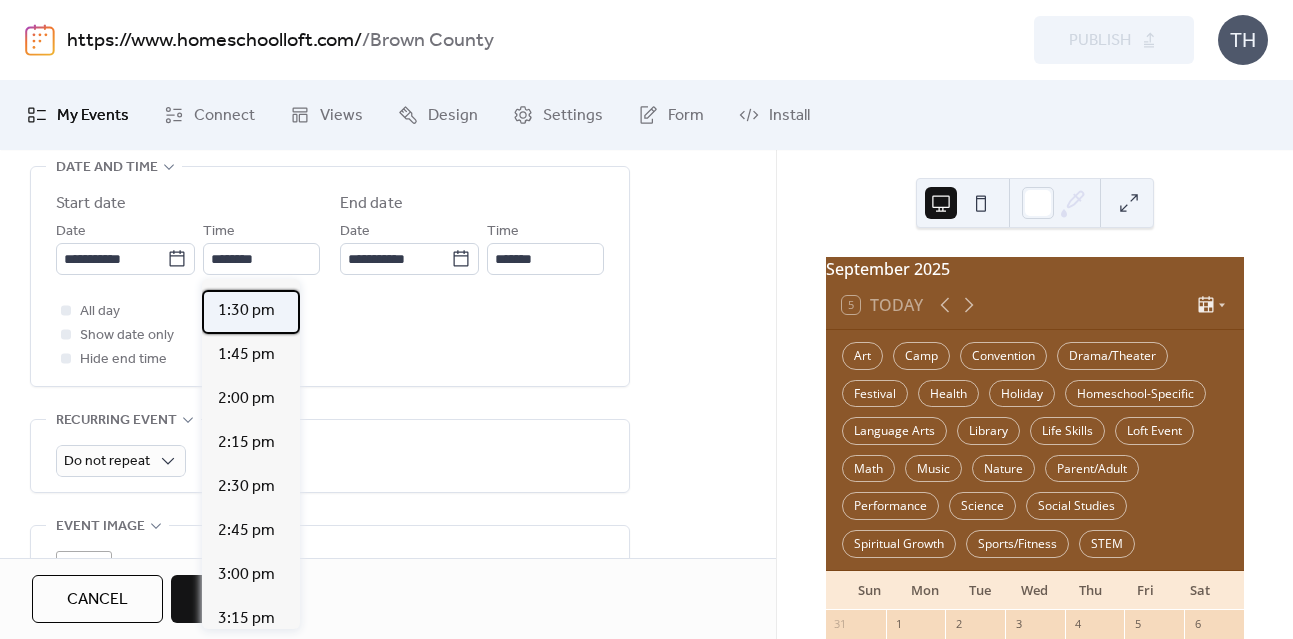 click on "1:30 pm" at bounding box center [251, 312] 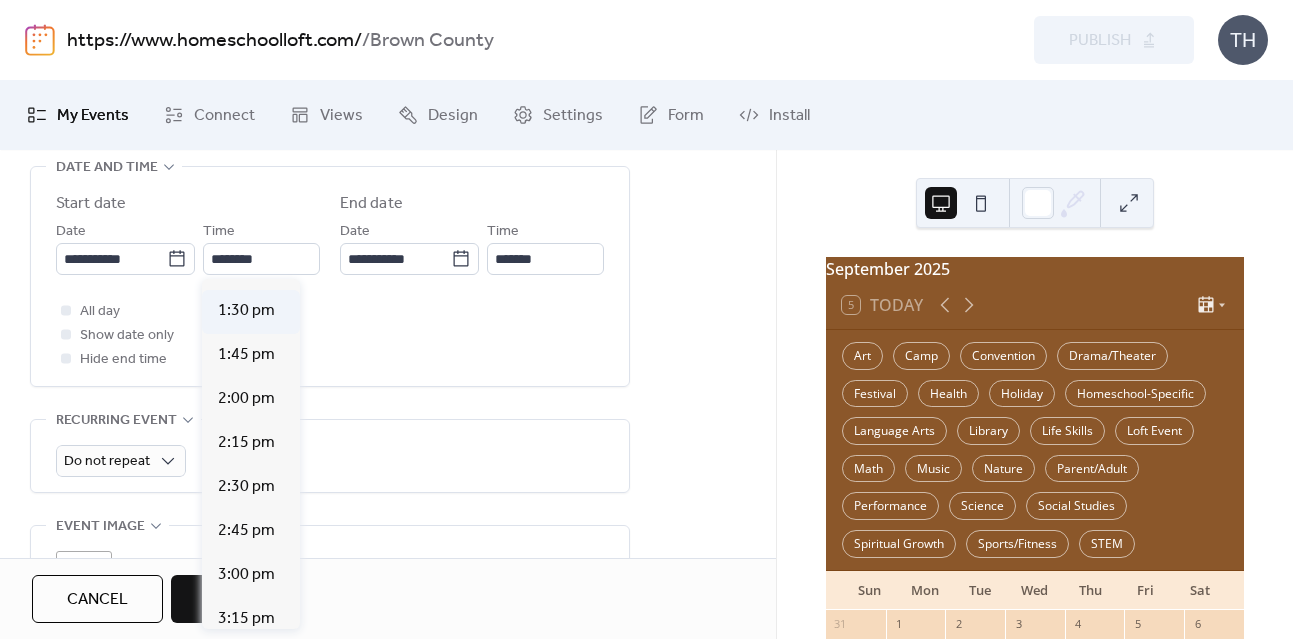 type on "*******" 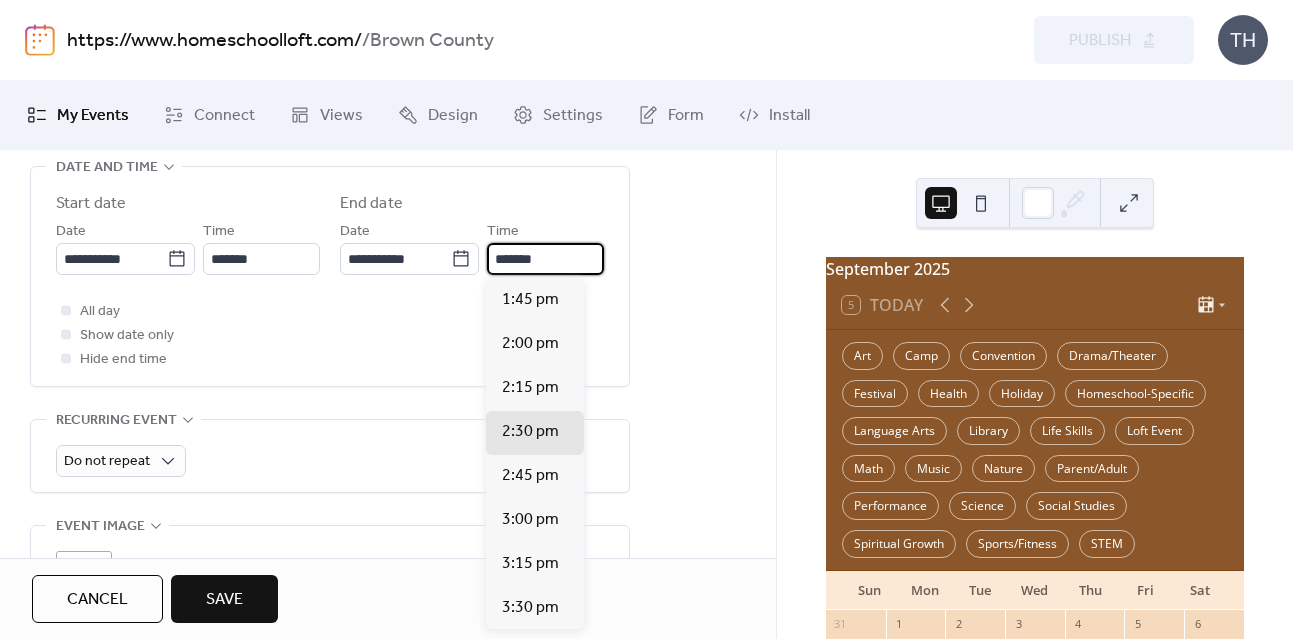 click on "*******" at bounding box center (545, 259) 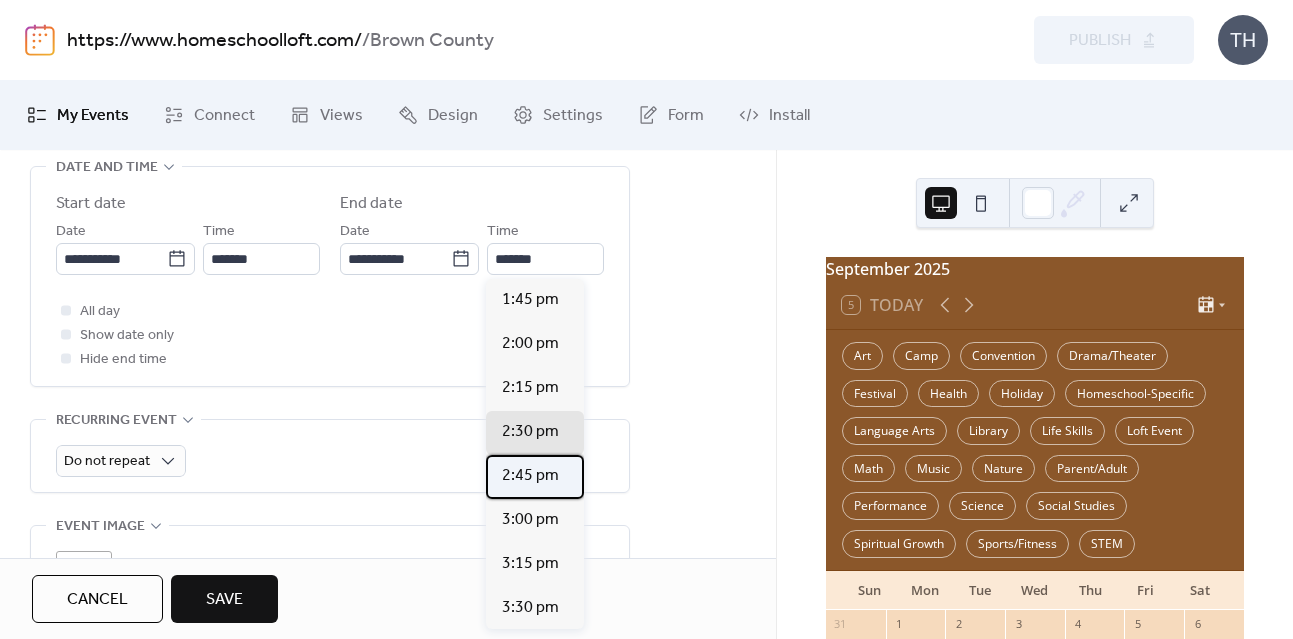 click on "2:45 pm" at bounding box center [535, 477] 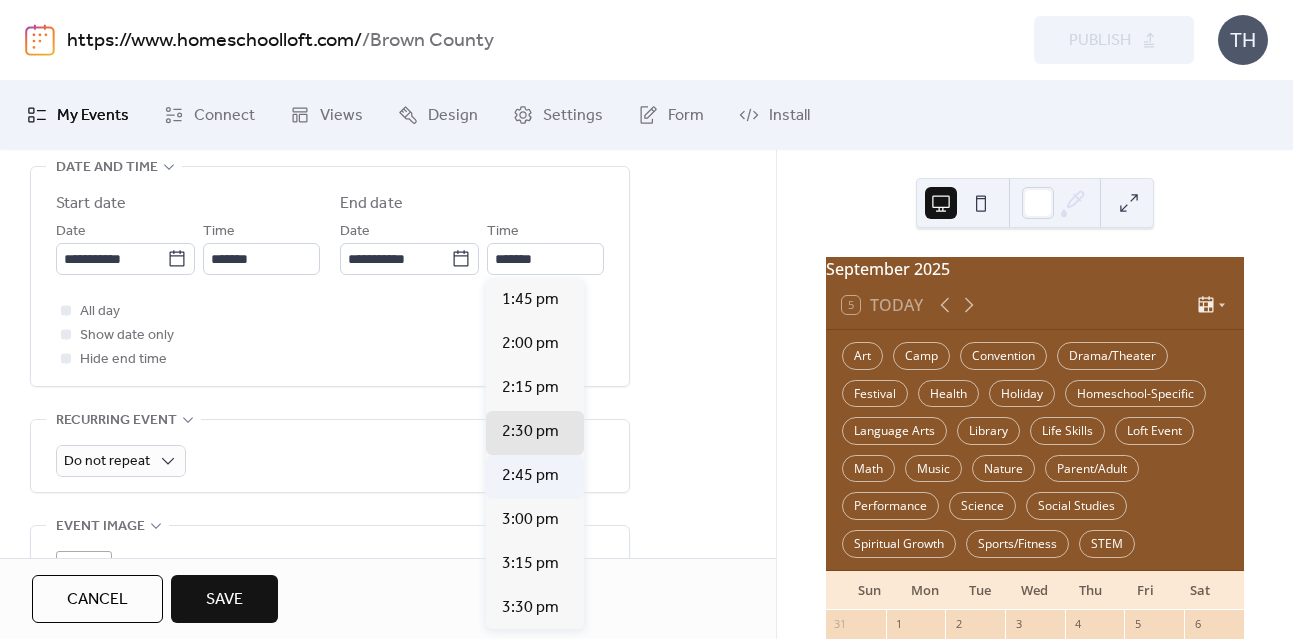 type on "*******" 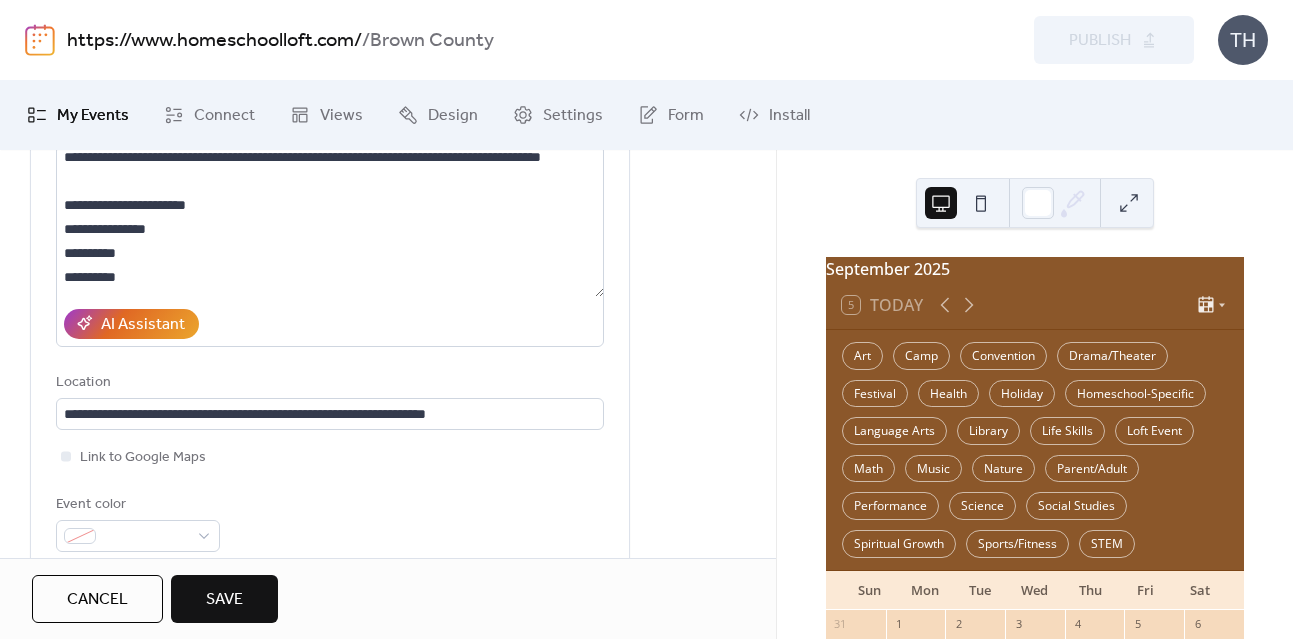 scroll, scrollTop: 212, scrollLeft: 0, axis: vertical 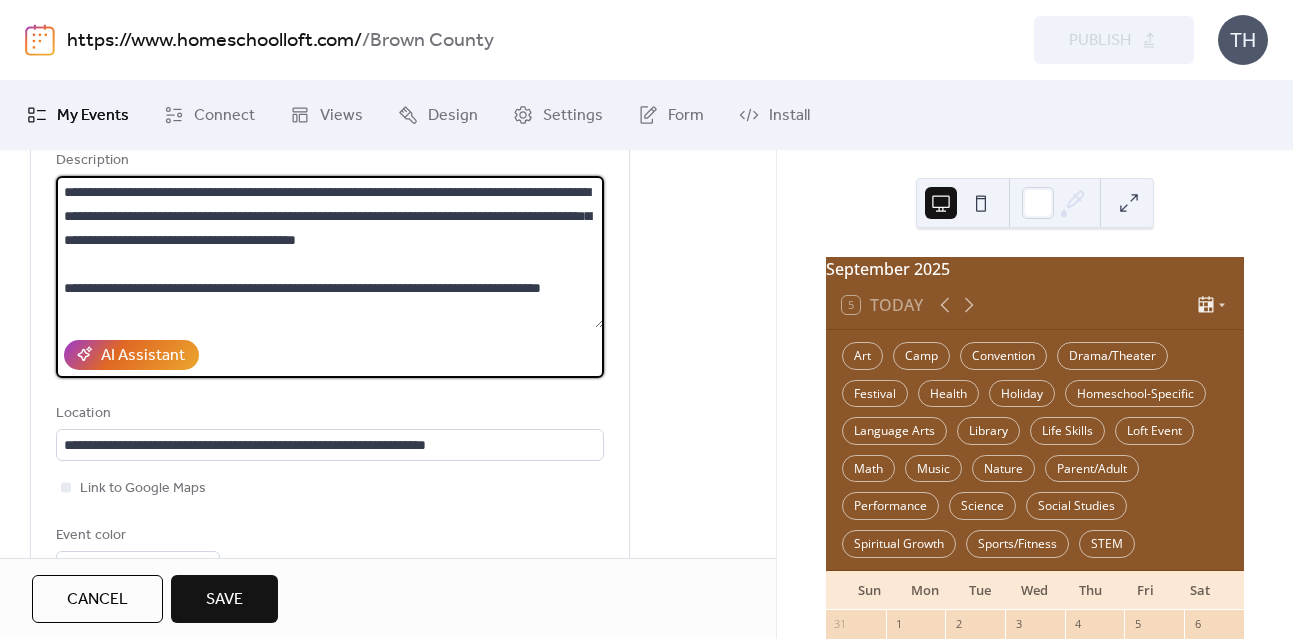 click on "**********" at bounding box center (330, 252) 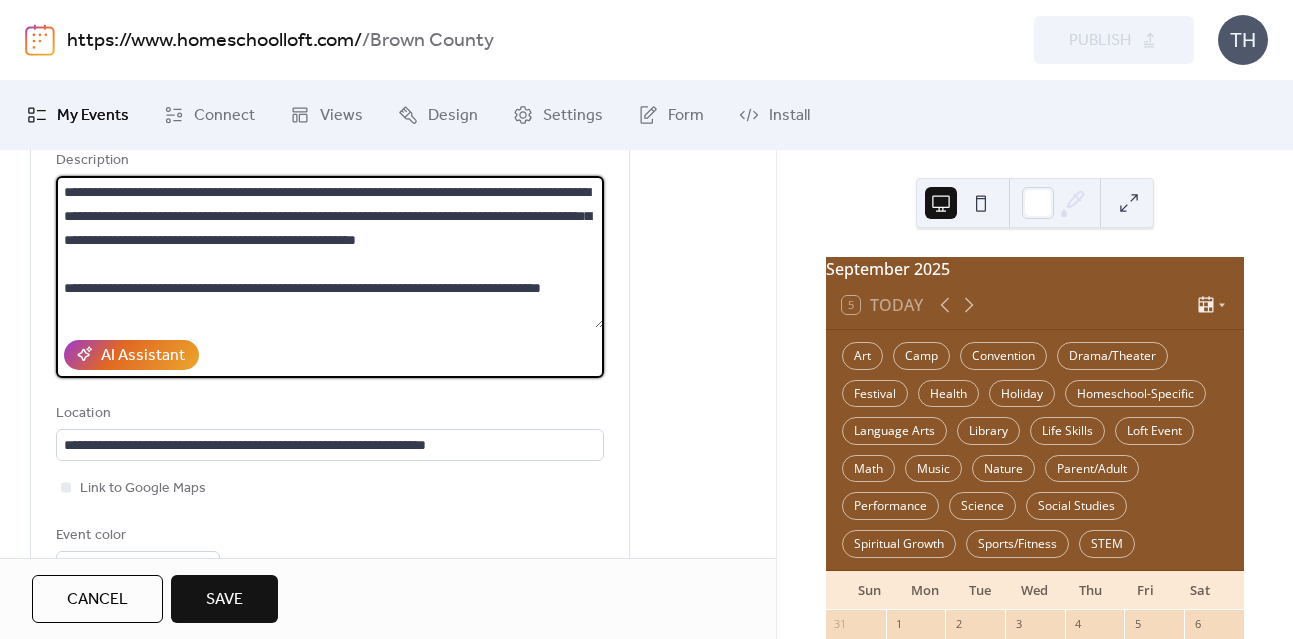 drag, startPoint x: 388, startPoint y: 216, endPoint x: 163, endPoint y: 245, distance: 226.86119 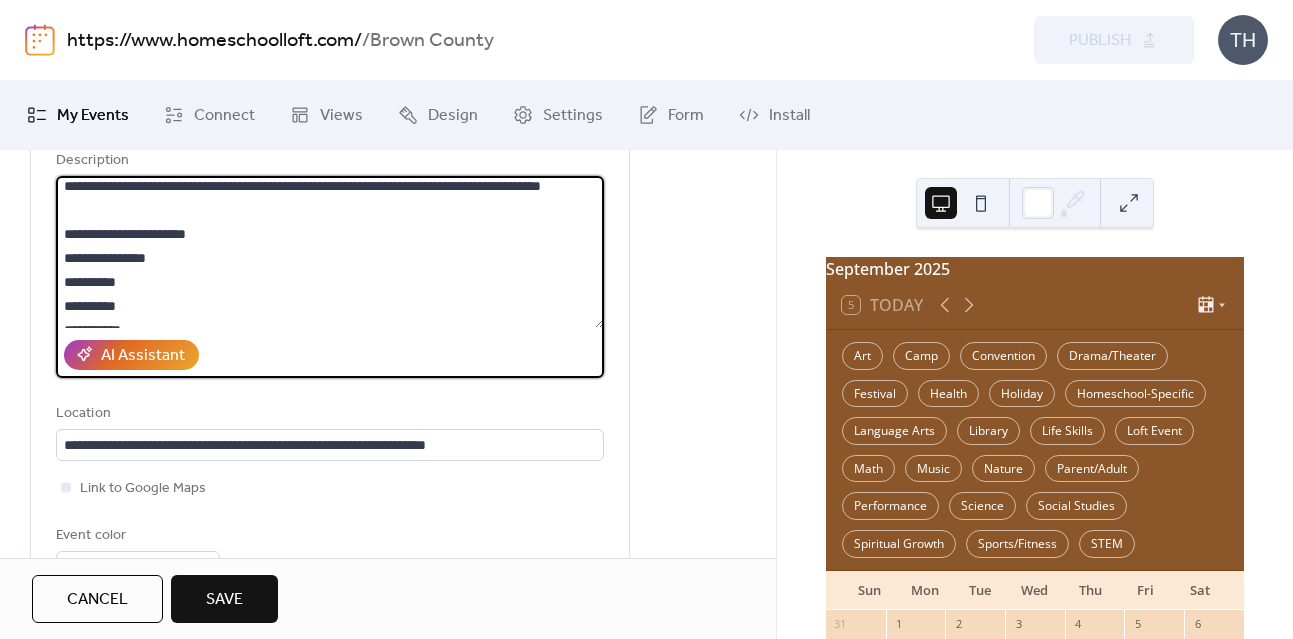 scroll, scrollTop: 112, scrollLeft: 0, axis: vertical 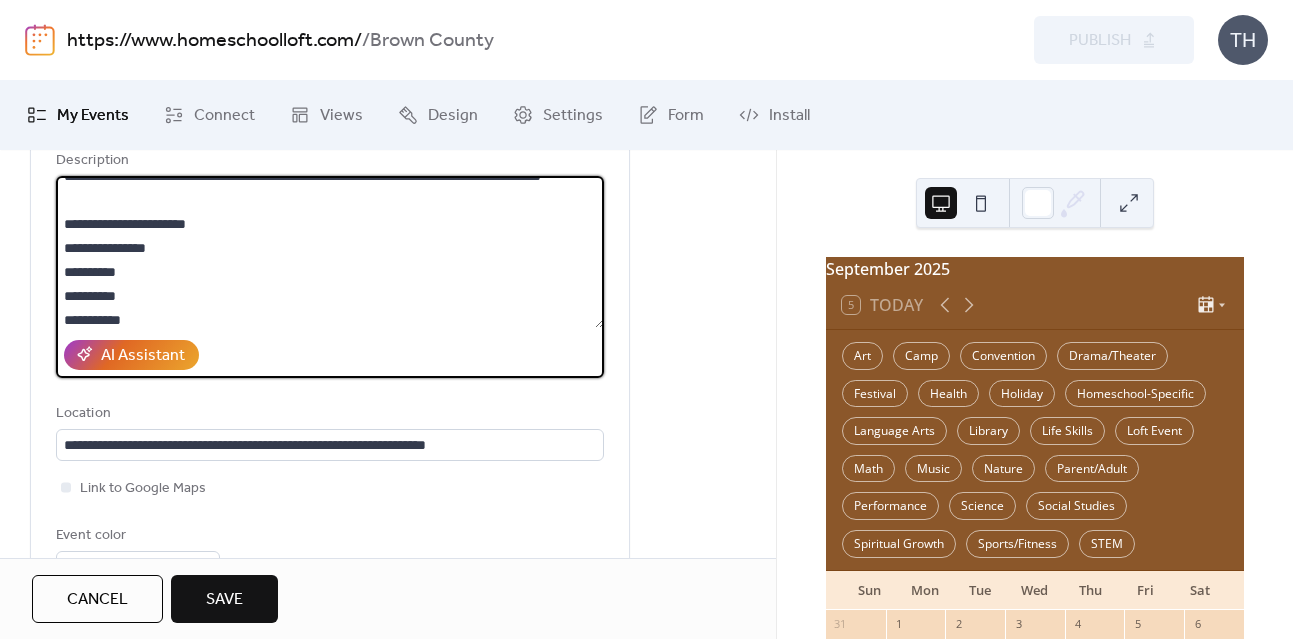 click on "**********" at bounding box center [330, 252] 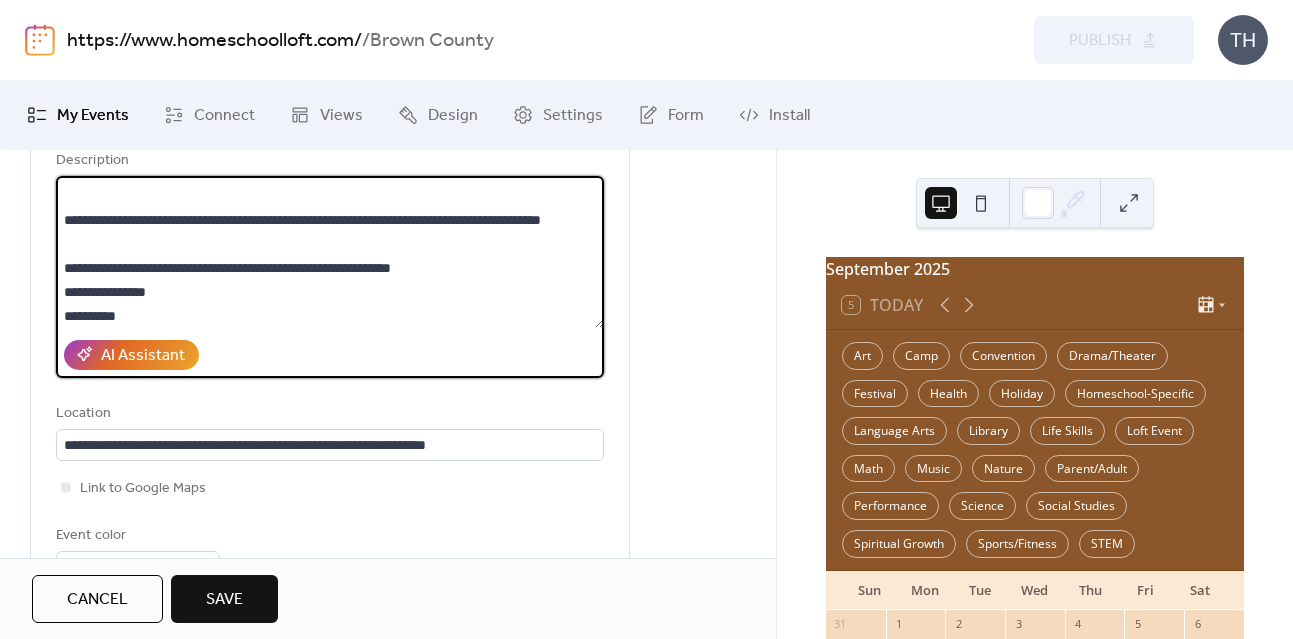 scroll, scrollTop: 47, scrollLeft: 0, axis: vertical 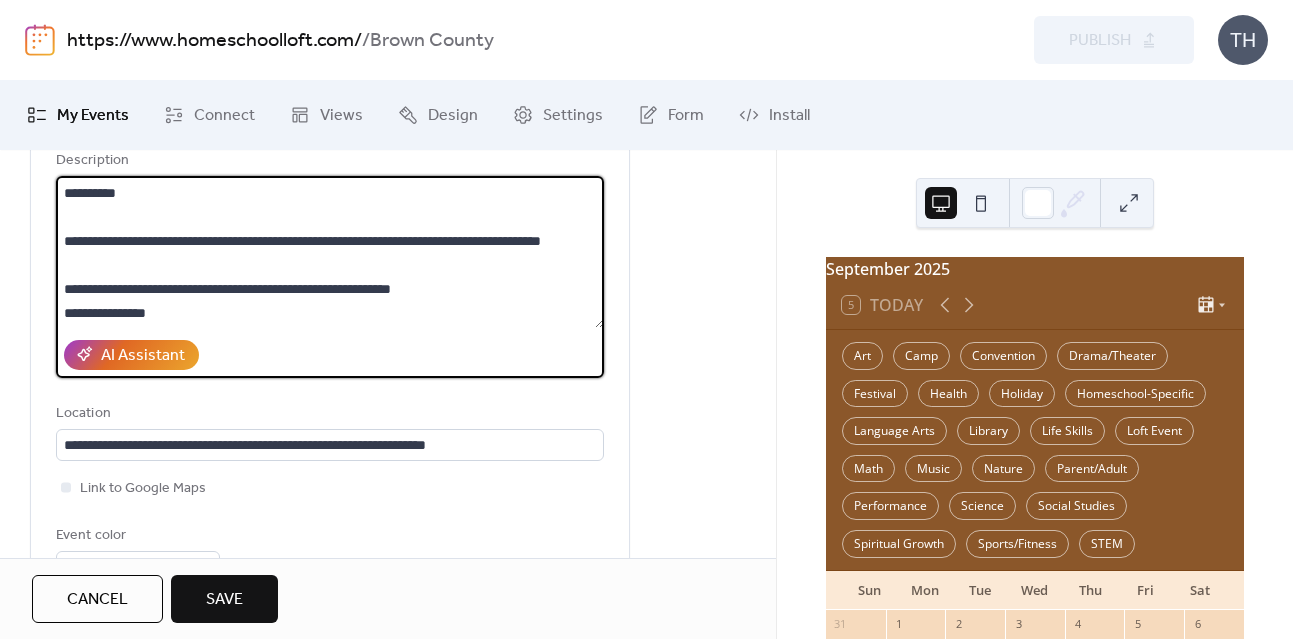 drag, startPoint x: 479, startPoint y: 221, endPoint x: 480, endPoint y: 265, distance: 44.011364 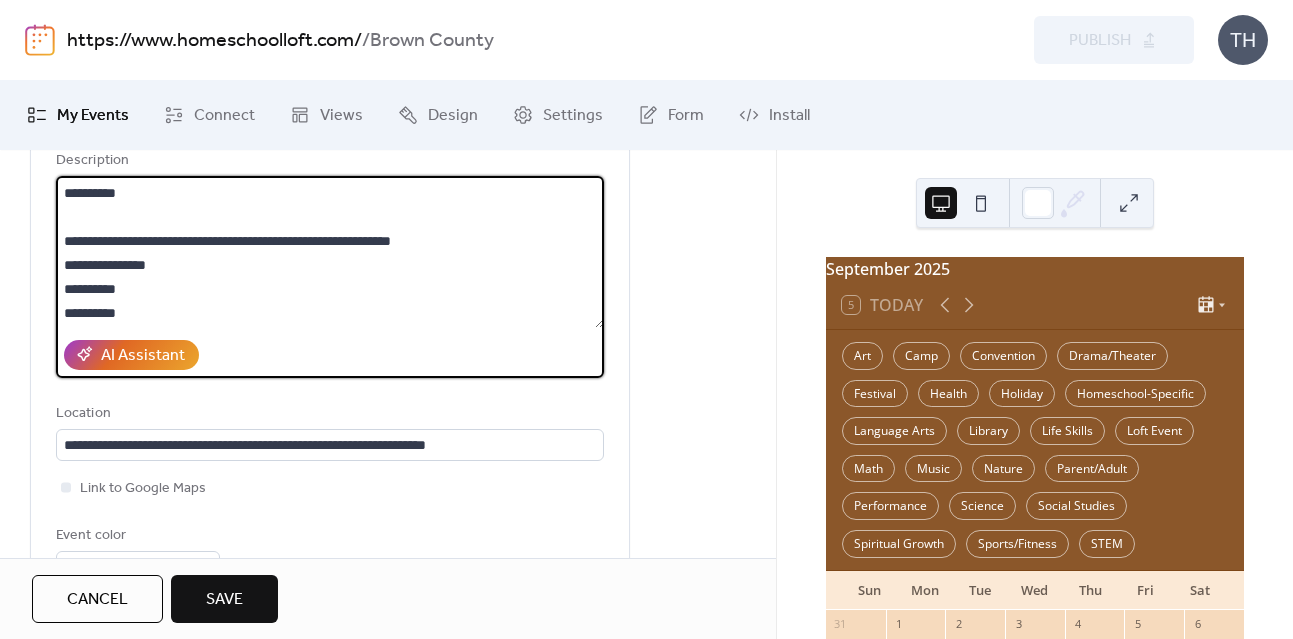 scroll, scrollTop: 23, scrollLeft: 0, axis: vertical 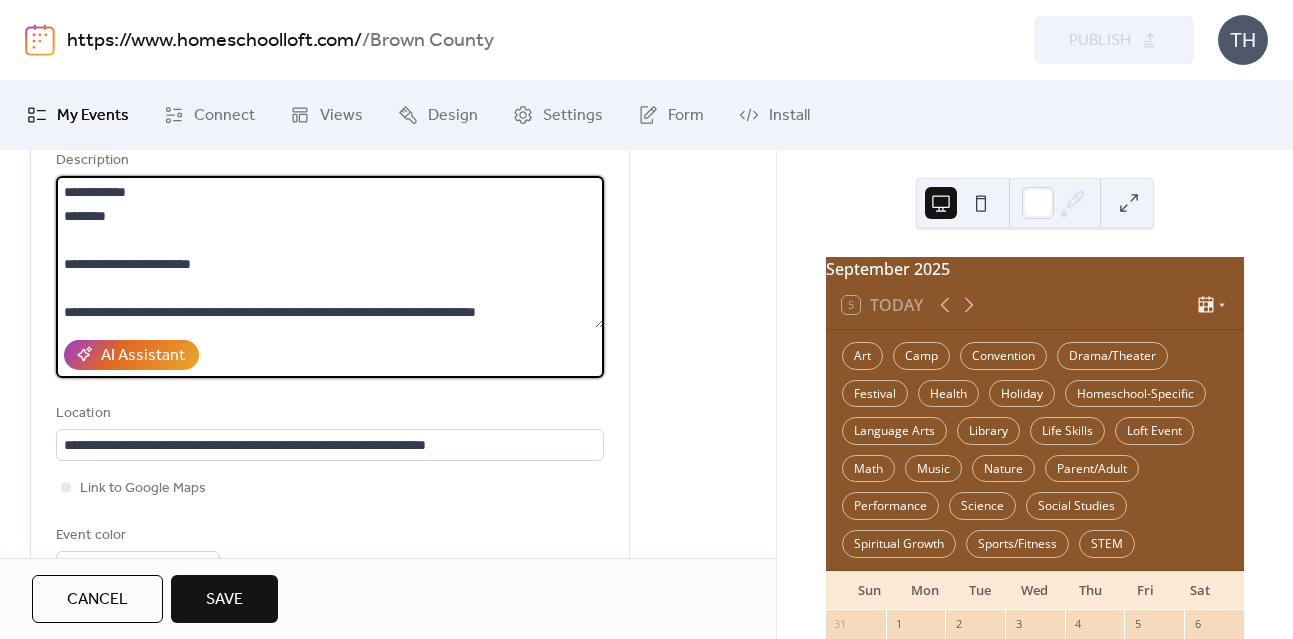 drag, startPoint x: 229, startPoint y: 311, endPoint x: 275, endPoint y: 311, distance: 46 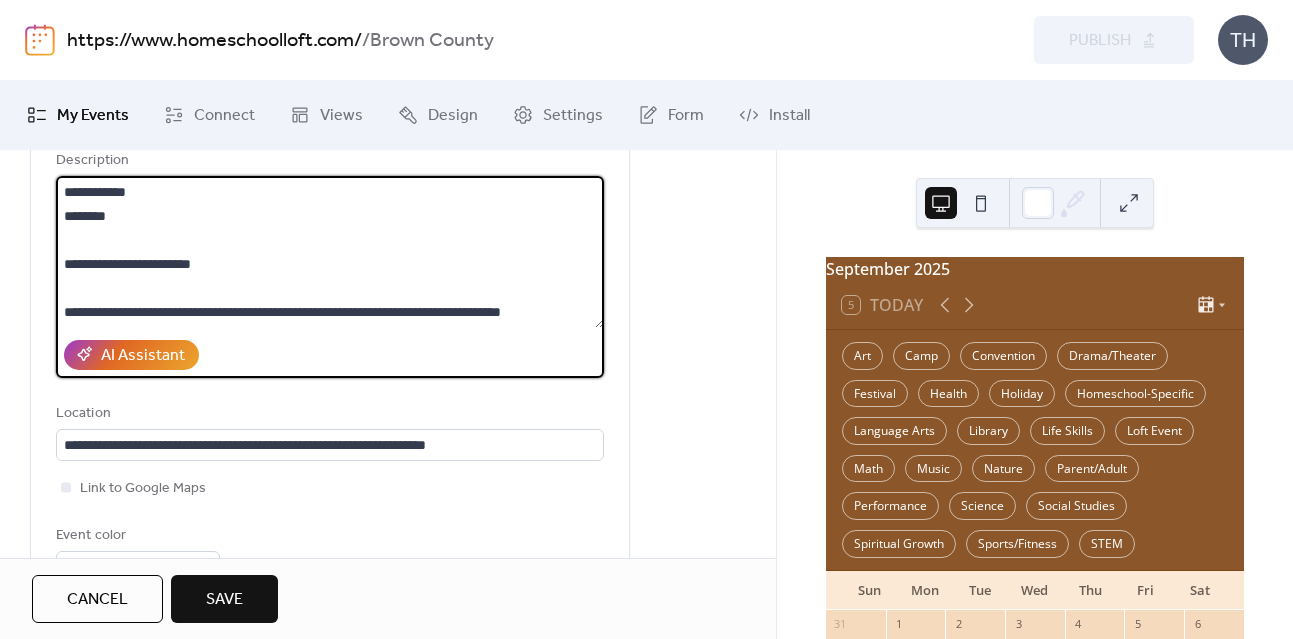 drag, startPoint x: 525, startPoint y: 312, endPoint x: 576, endPoint y: 316, distance: 51.156624 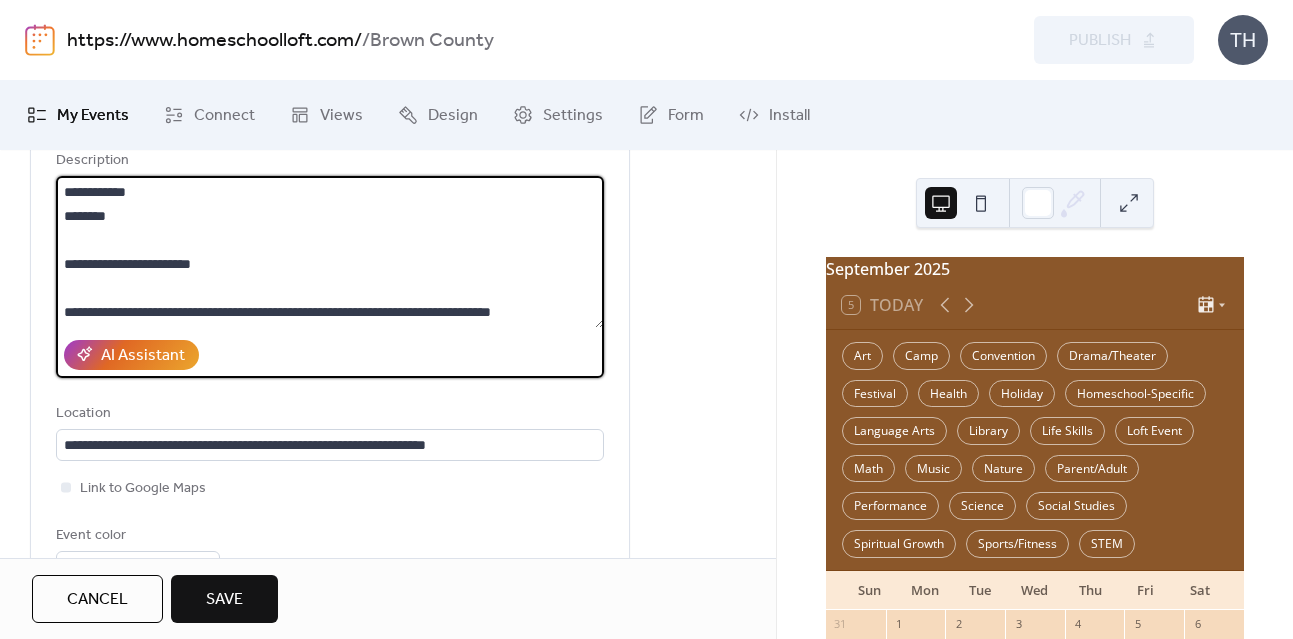 paste on "**********" 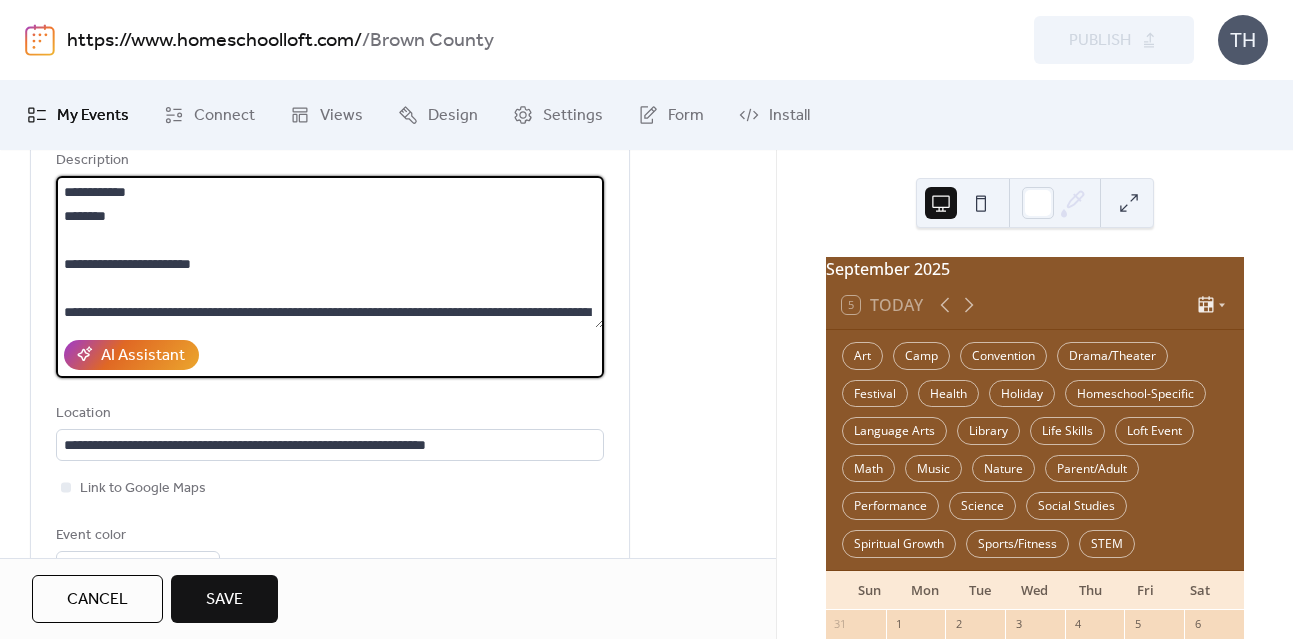 scroll, scrollTop: 285, scrollLeft: 0, axis: vertical 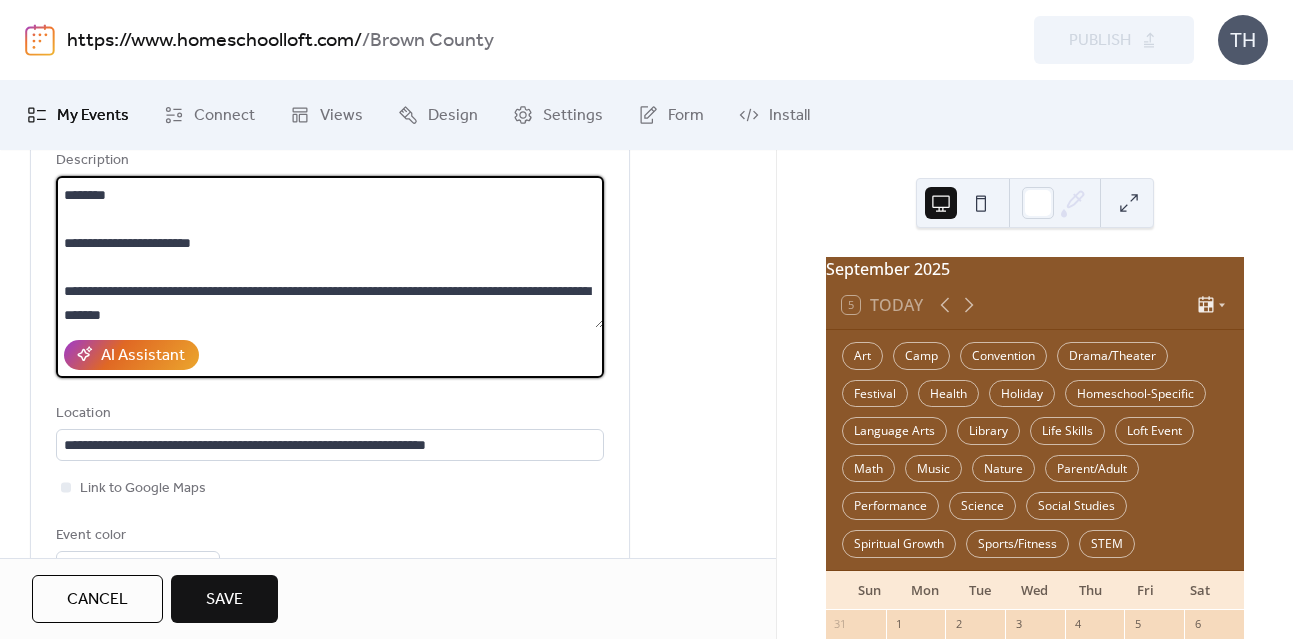 drag, startPoint x: 531, startPoint y: 292, endPoint x: 602, endPoint y: 289, distance: 71.063354 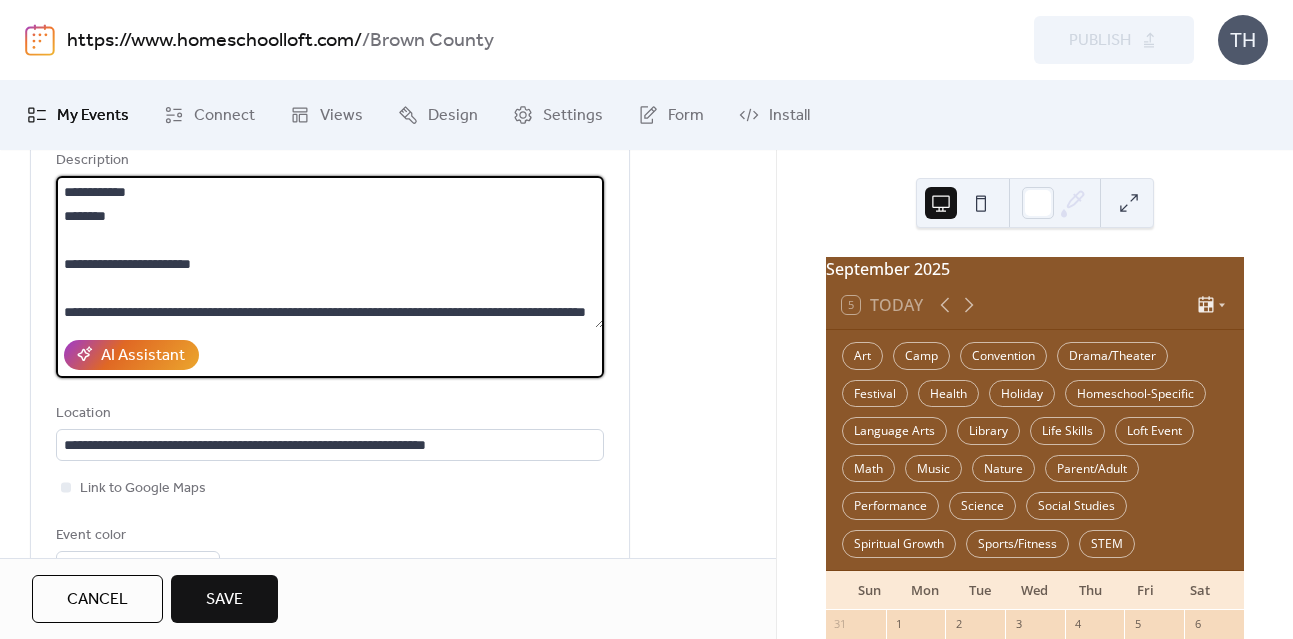 click on "**********" at bounding box center (330, 252) 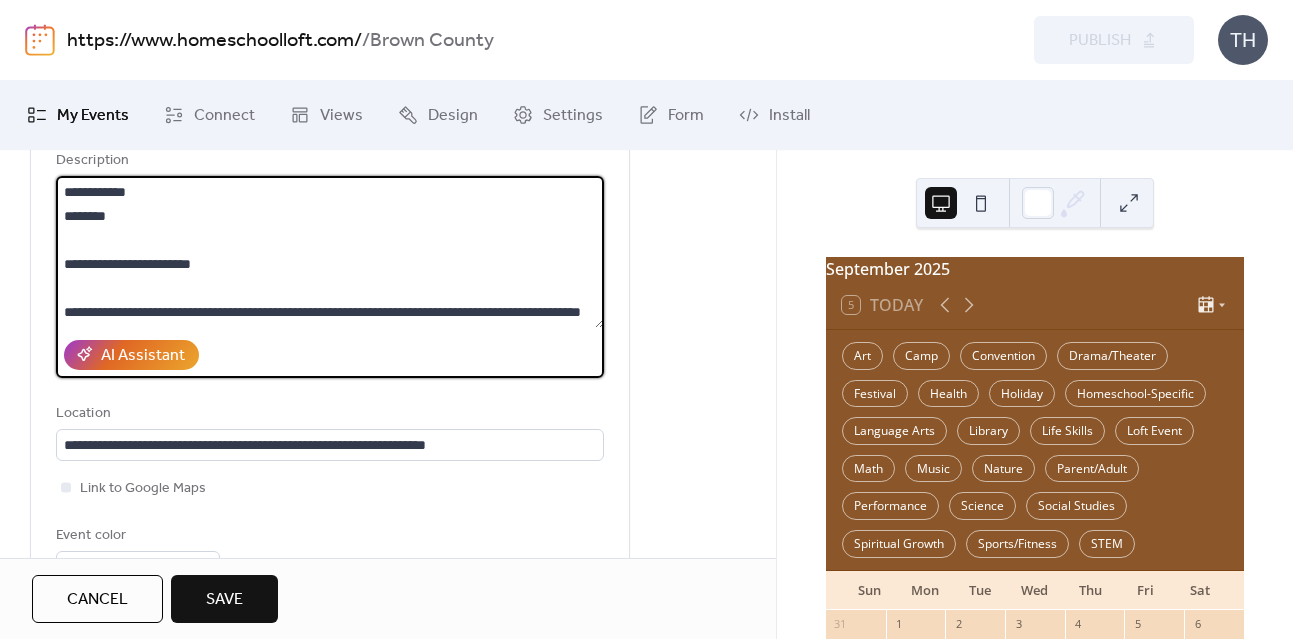 click on "**********" at bounding box center (330, 252) 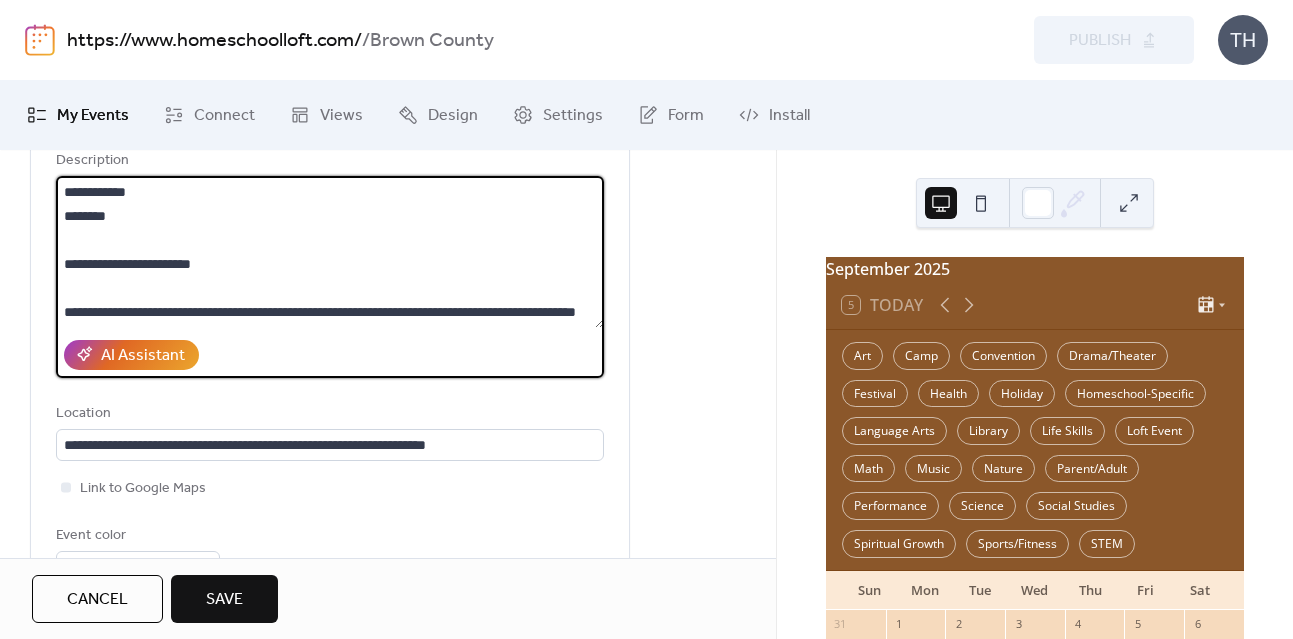 click on "**********" at bounding box center [330, 252] 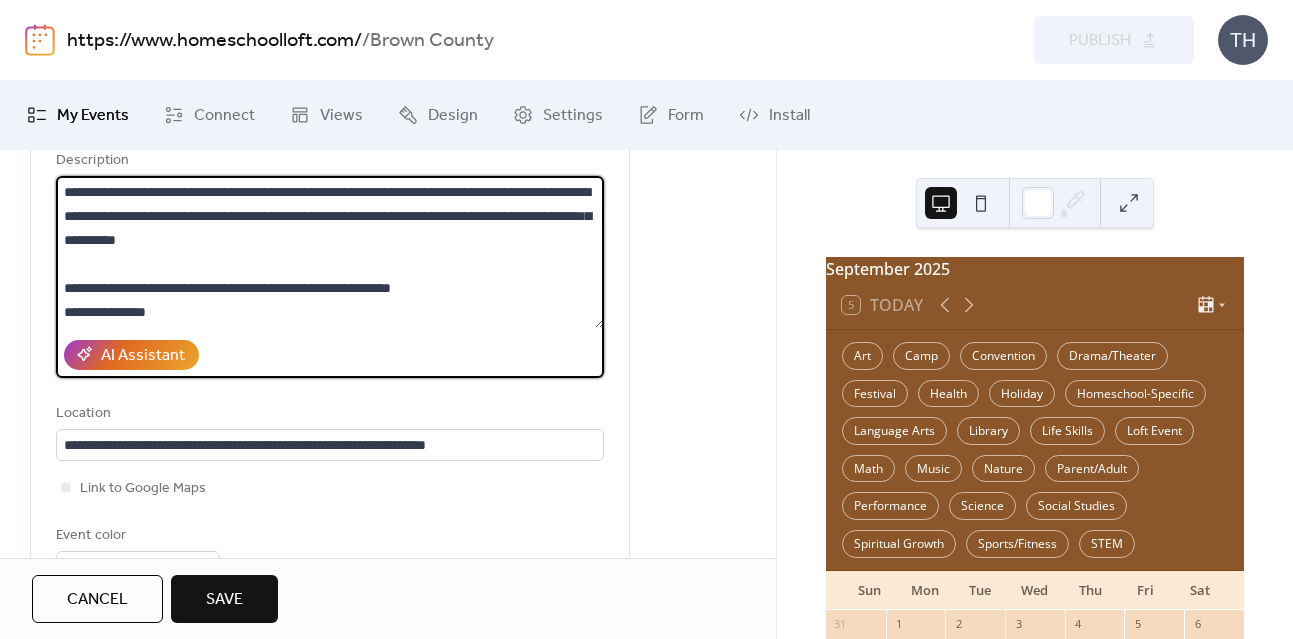 scroll, scrollTop: 6, scrollLeft: 0, axis: vertical 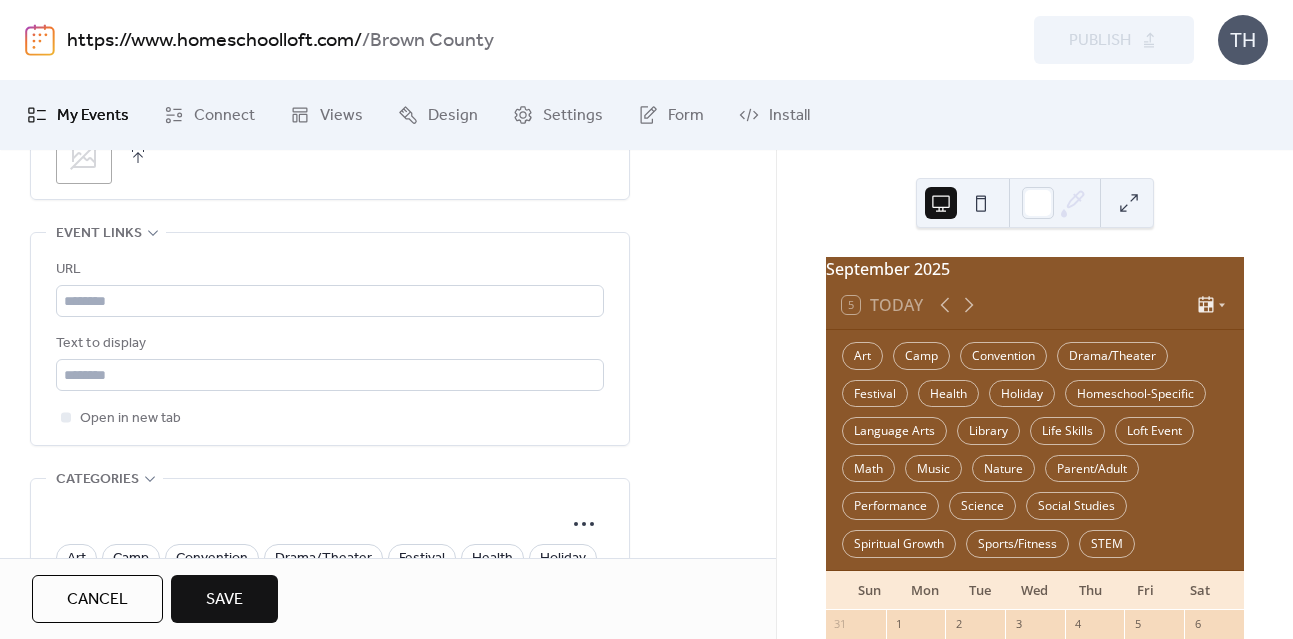 type on "**********" 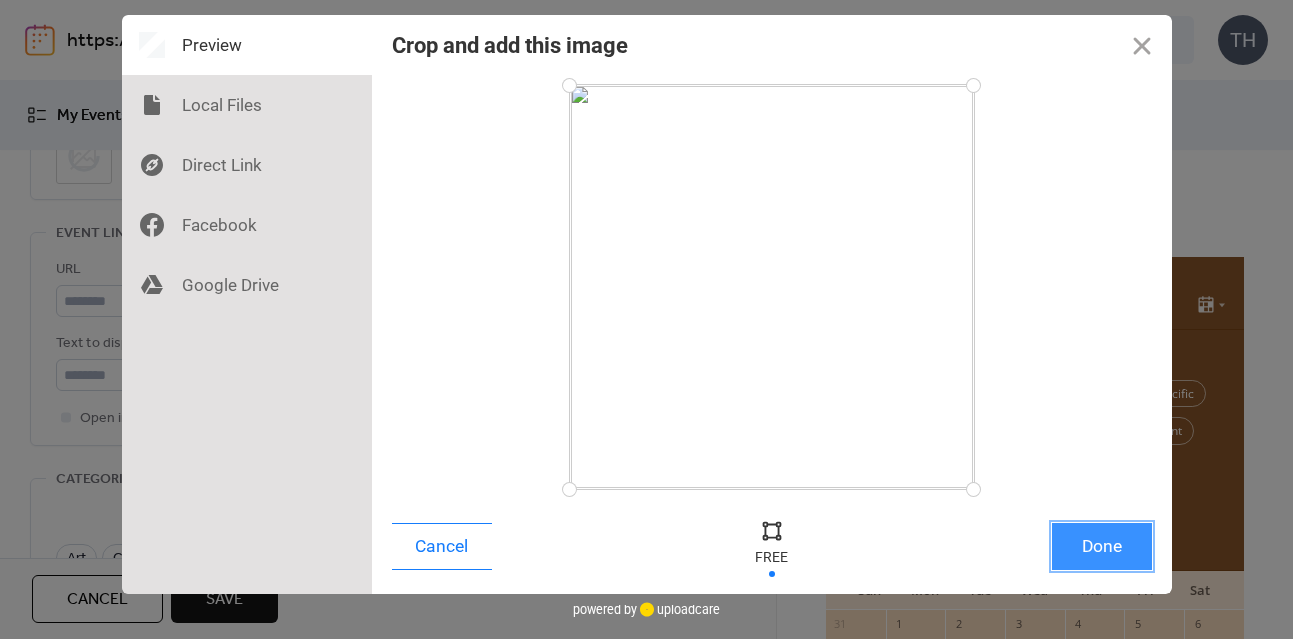 click on "Done" at bounding box center [1102, 546] 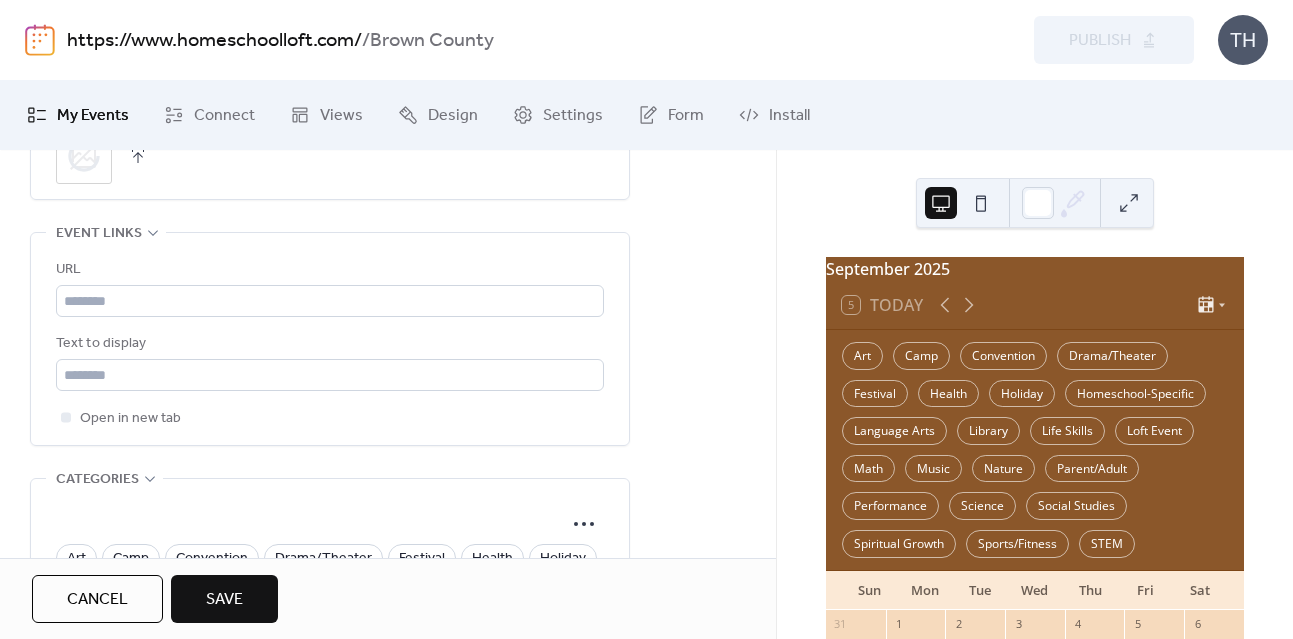 scroll, scrollTop: 1092, scrollLeft: 0, axis: vertical 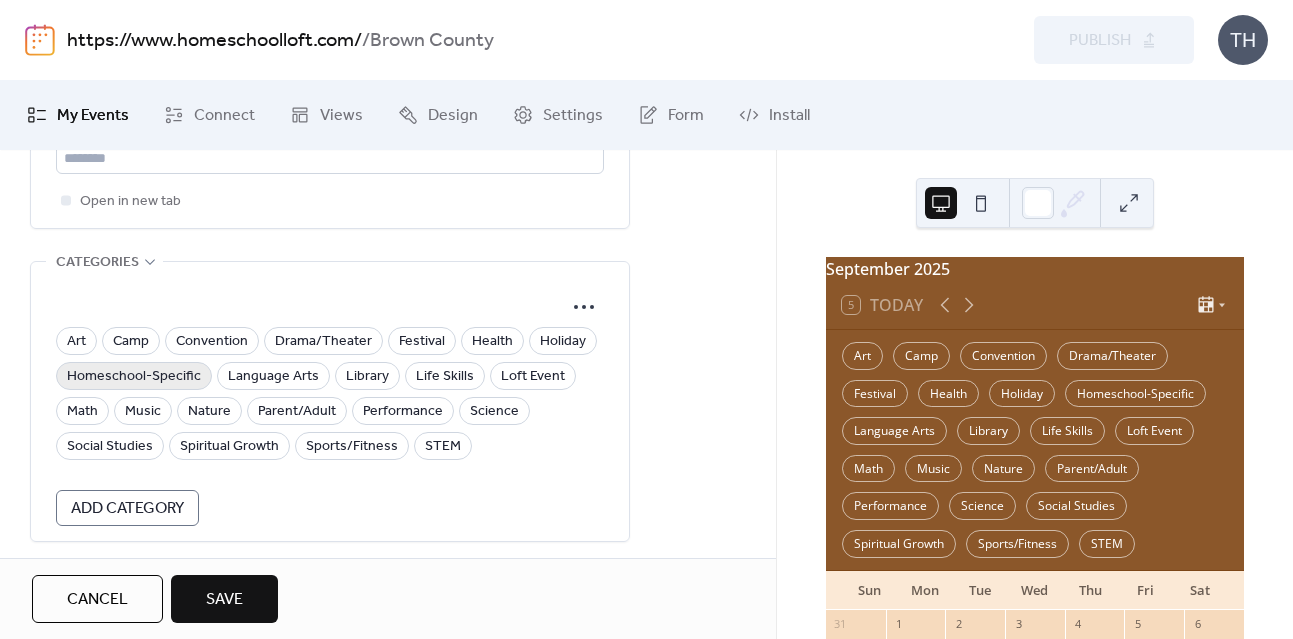 click on "Homeschool-Specific" at bounding box center [134, 377] 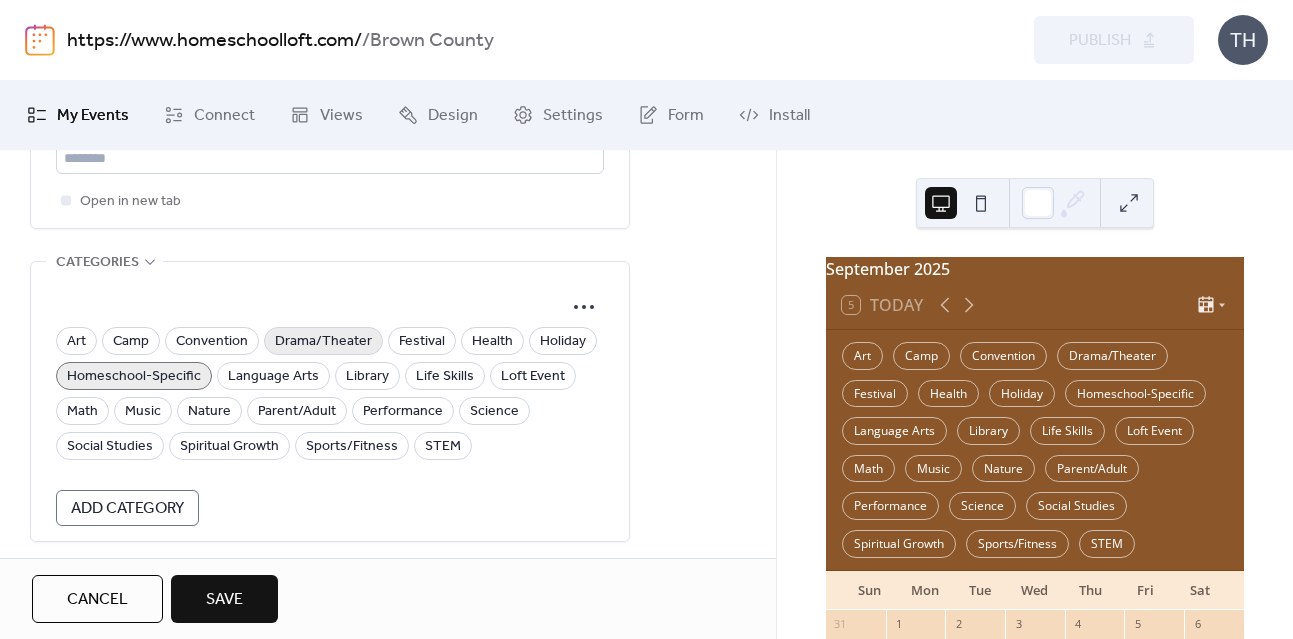 click on "Drama/Theater" at bounding box center (323, 342) 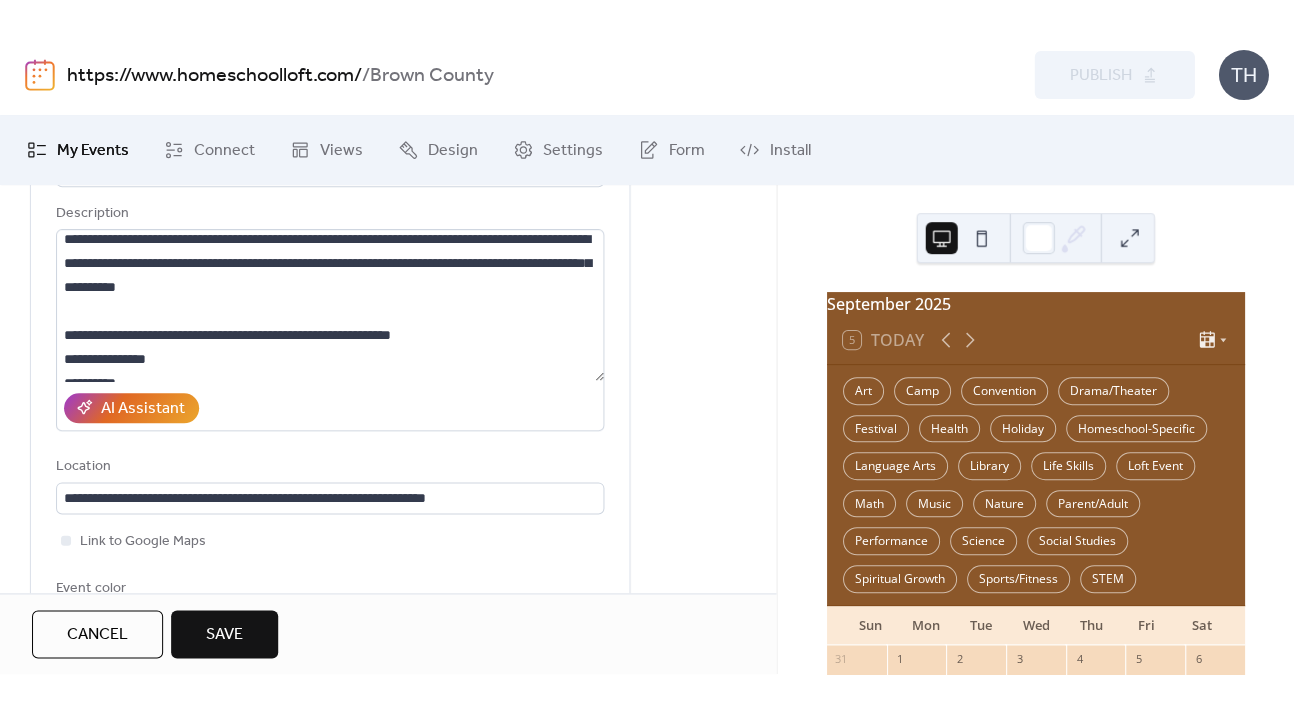 scroll, scrollTop: 246, scrollLeft: 0, axis: vertical 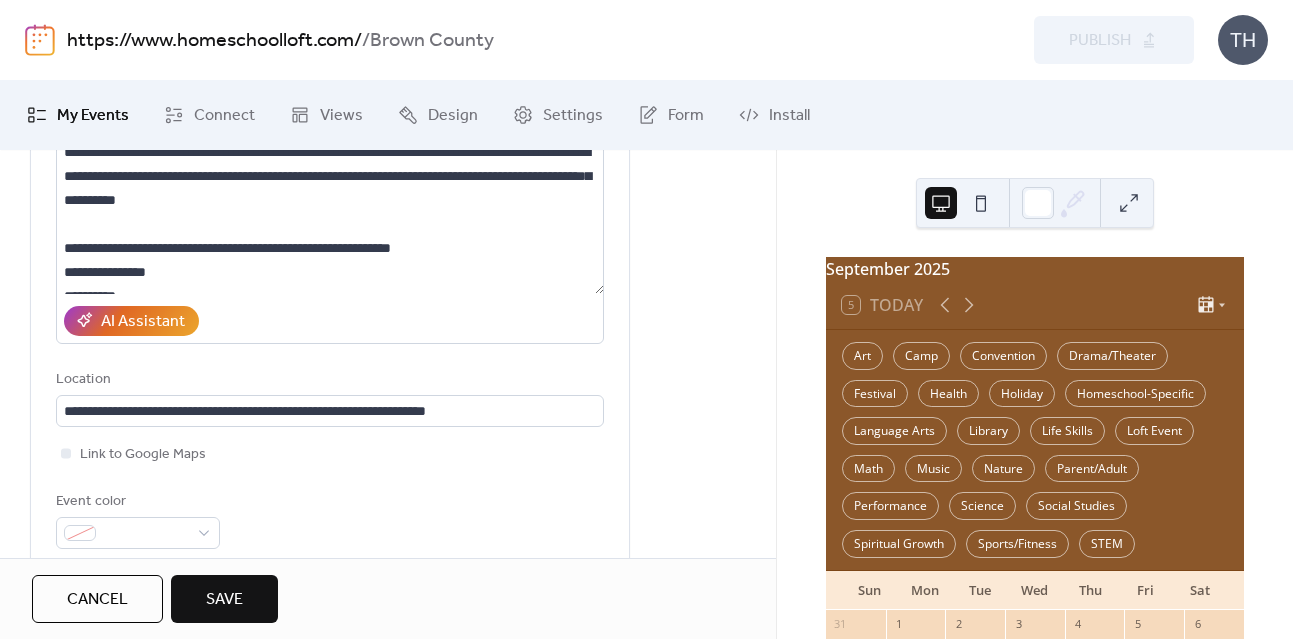 click on "Save" at bounding box center (224, 599) 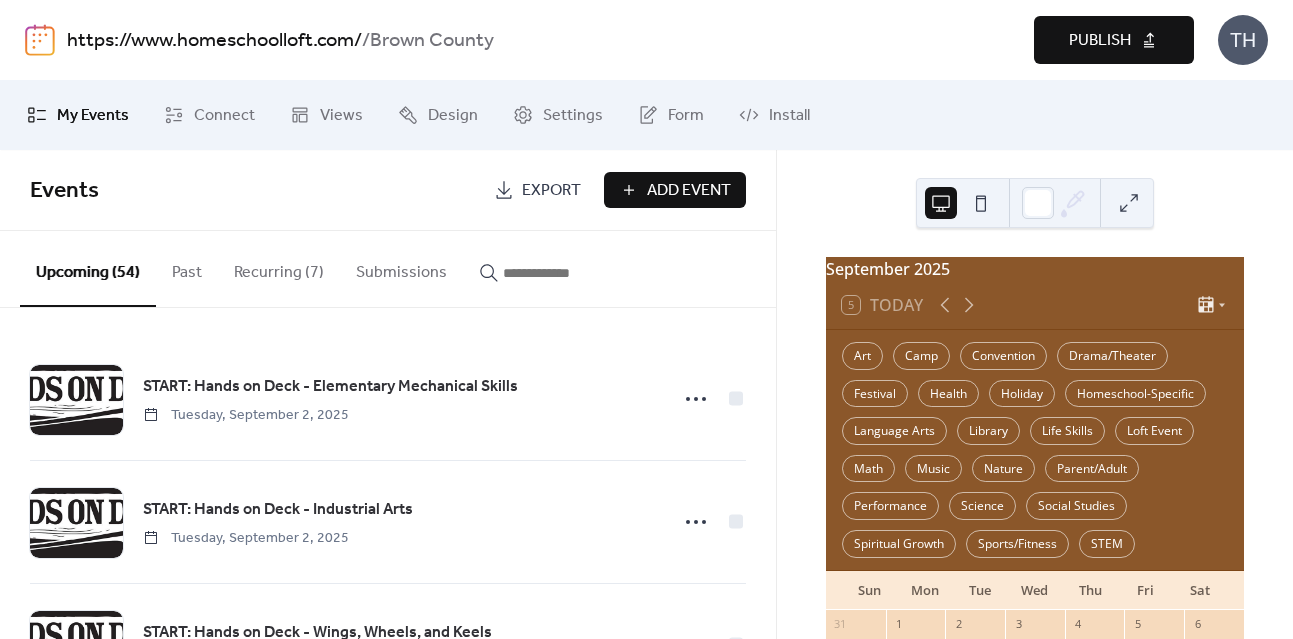 click on "Publish" at bounding box center (1100, 41) 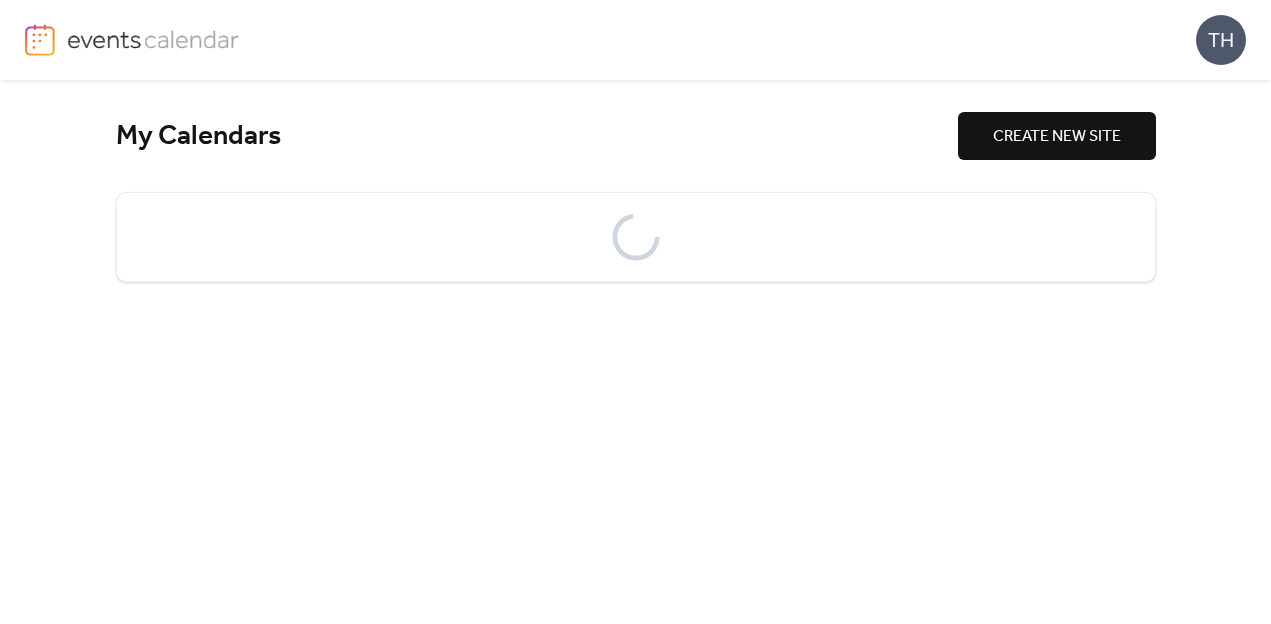 scroll, scrollTop: 0, scrollLeft: 0, axis: both 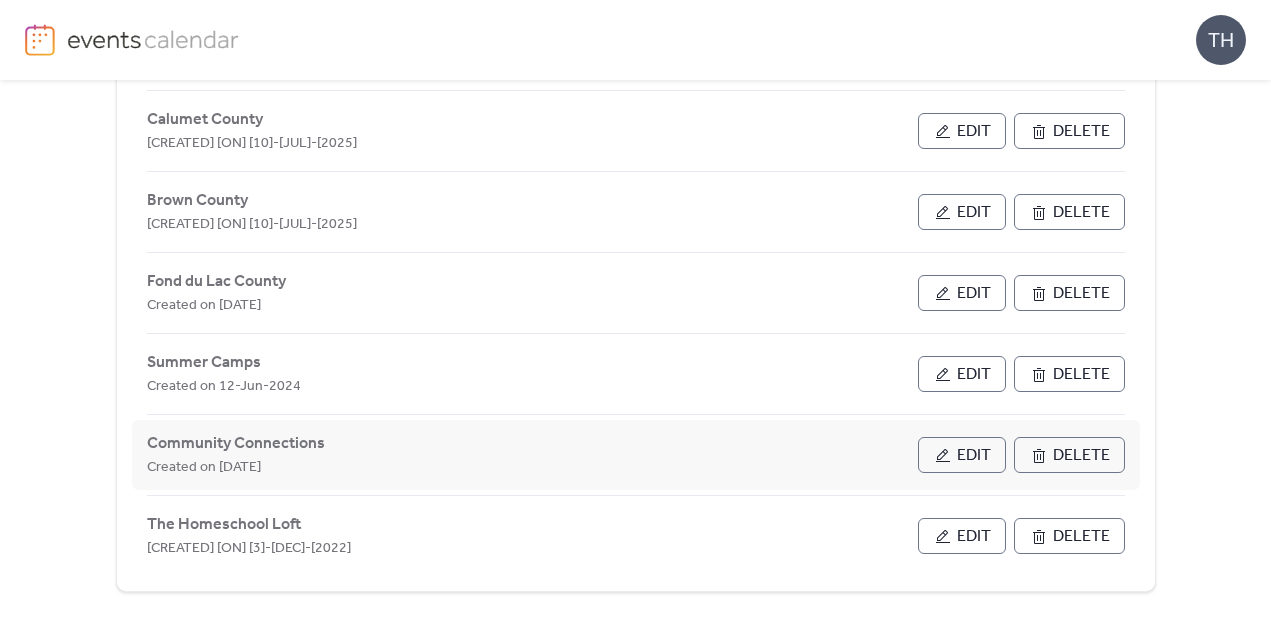 click on "Edit" at bounding box center (974, 456) 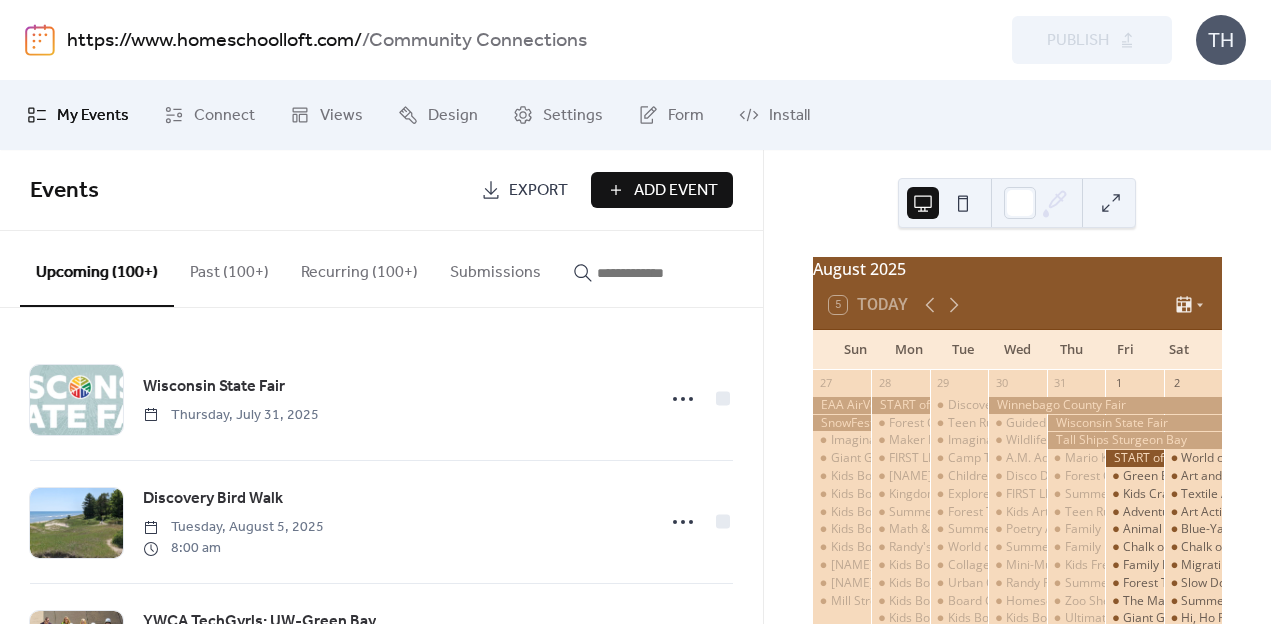 click on "Add Event" at bounding box center (676, 191) 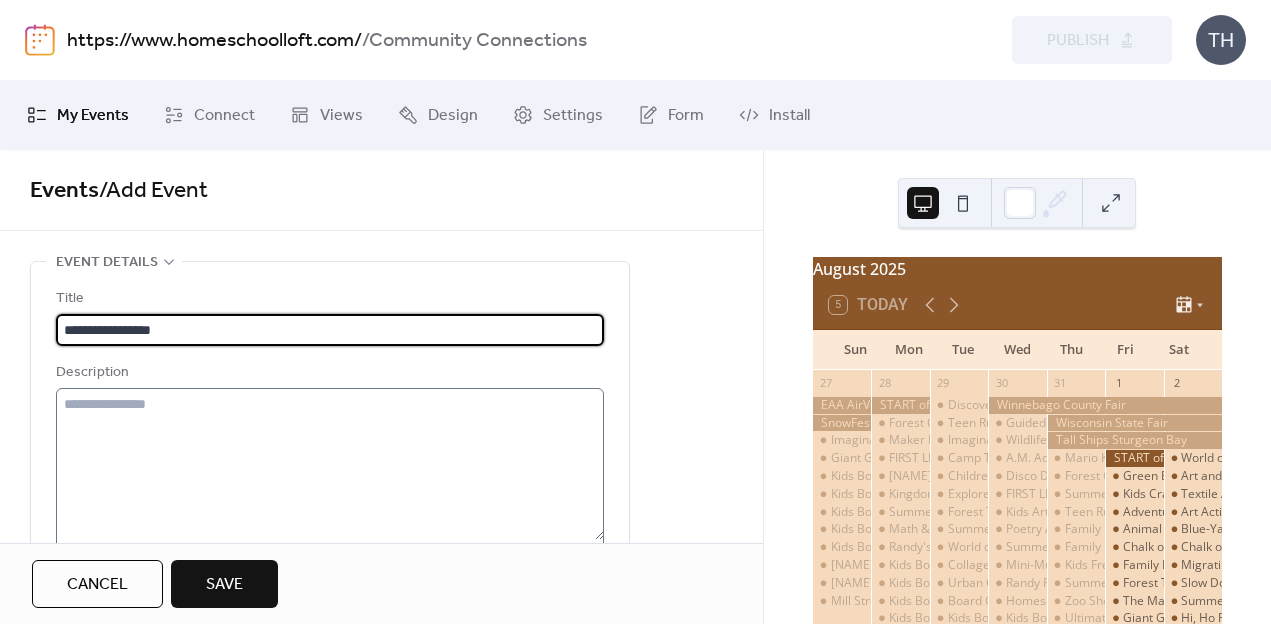 type on "**********" 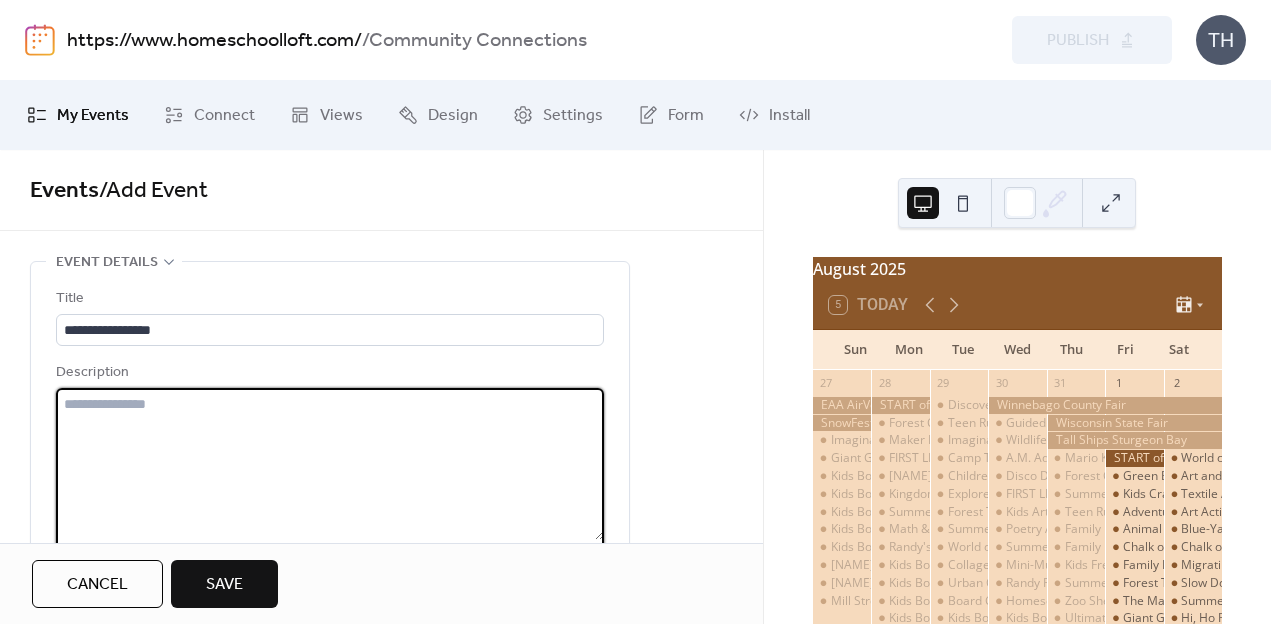 click at bounding box center (330, 464) 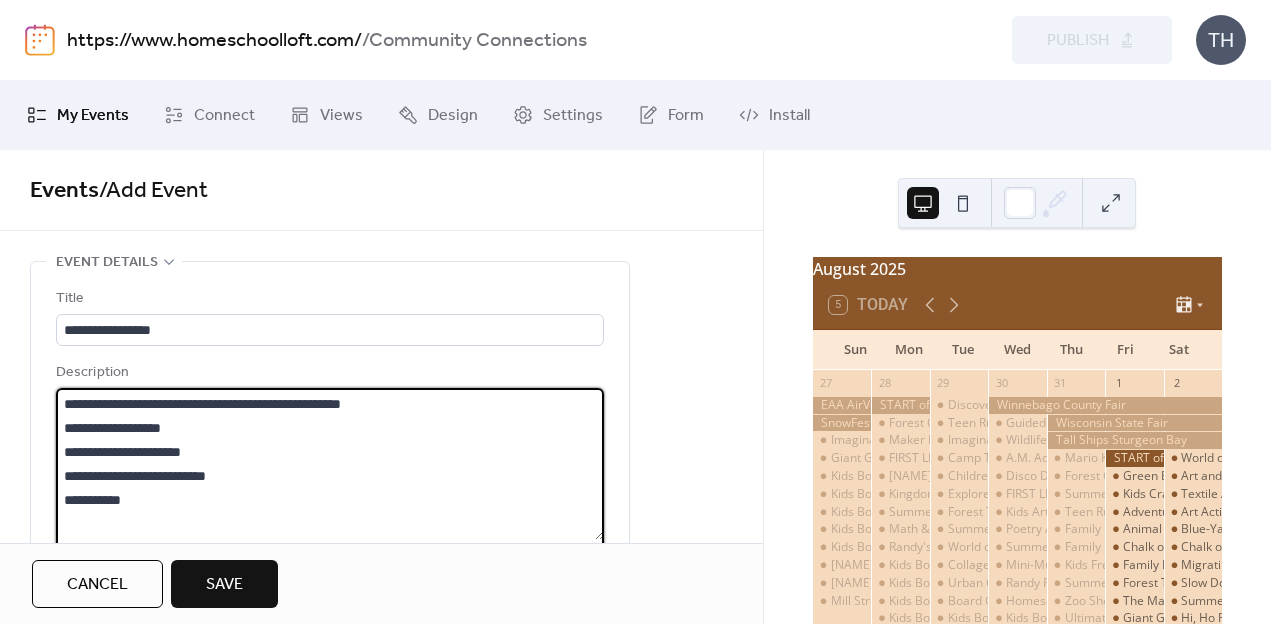 drag, startPoint x: 63, startPoint y: 476, endPoint x: 146, endPoint y: 513, distance: 90.873535 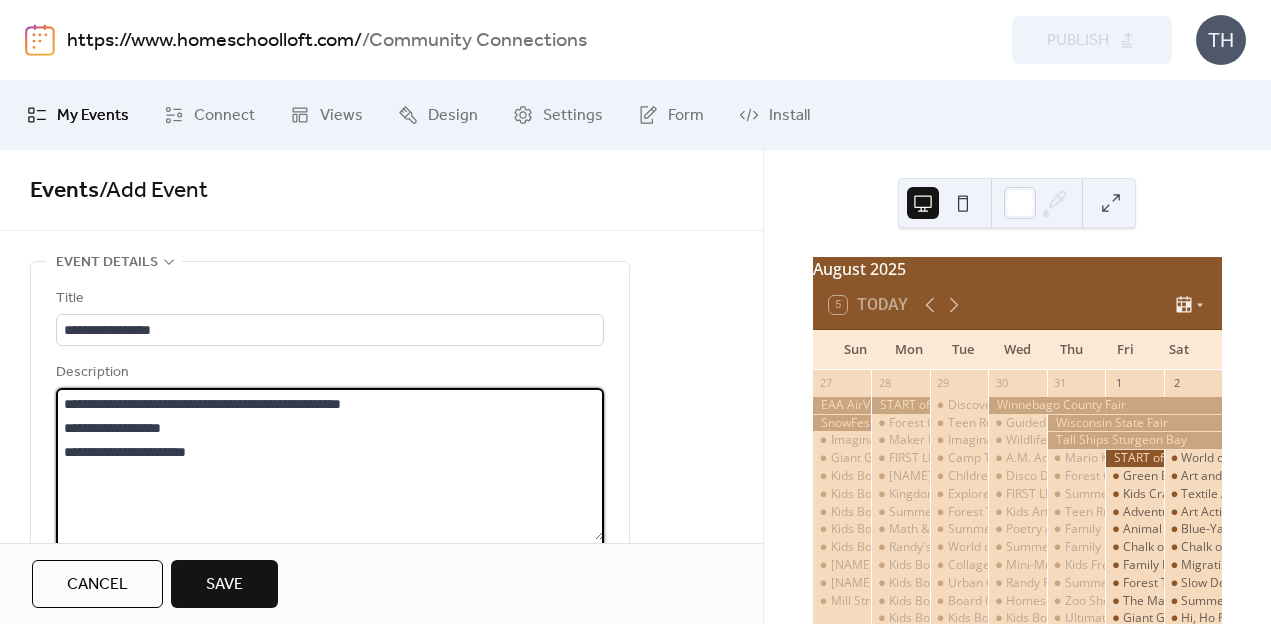 click on "**********" at bounding box center [330, 464] 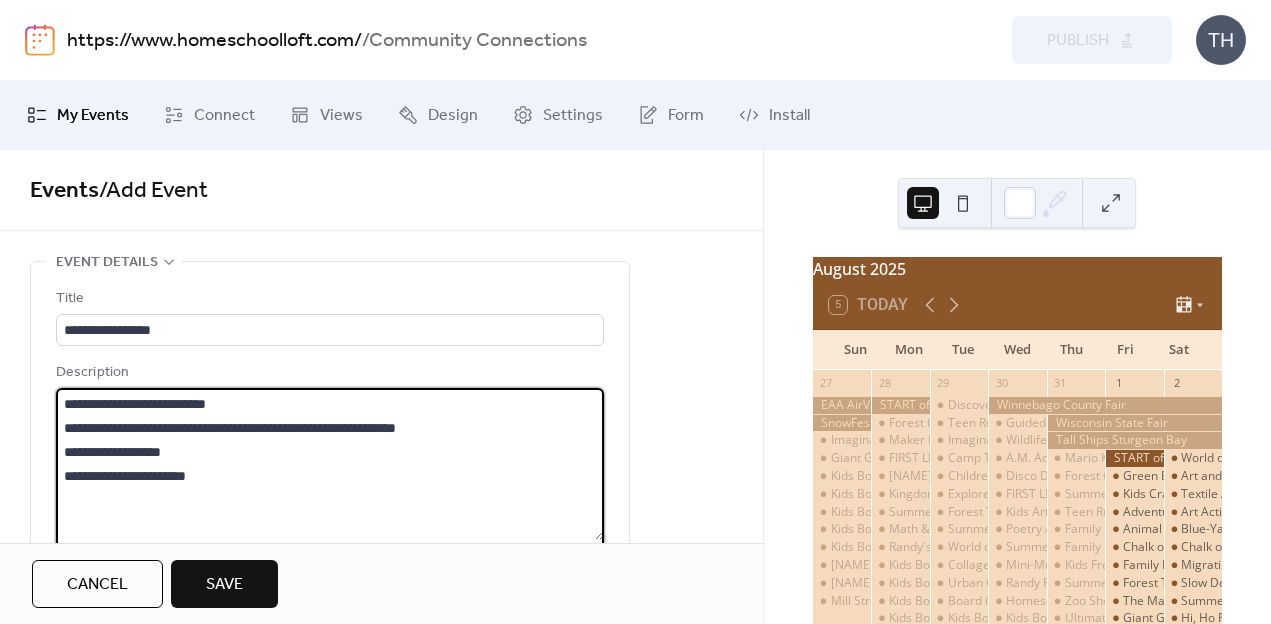 click on "**********" at bounding box center [330, 464] 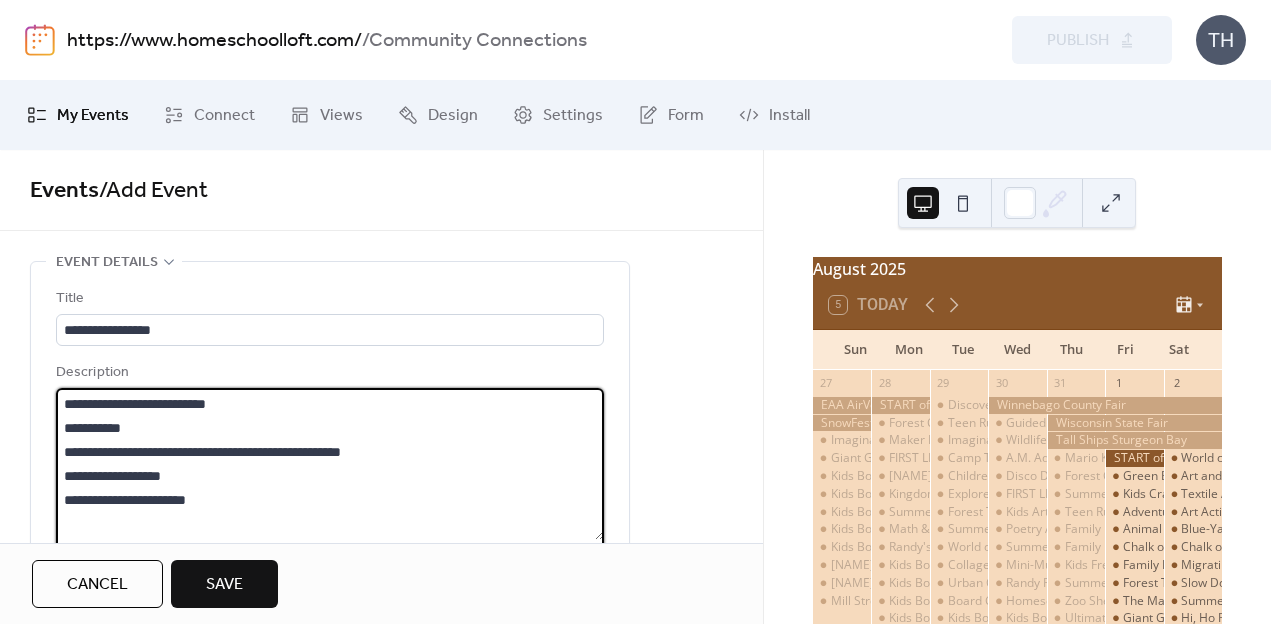 click on "**********" at bounding box center [330, 464] 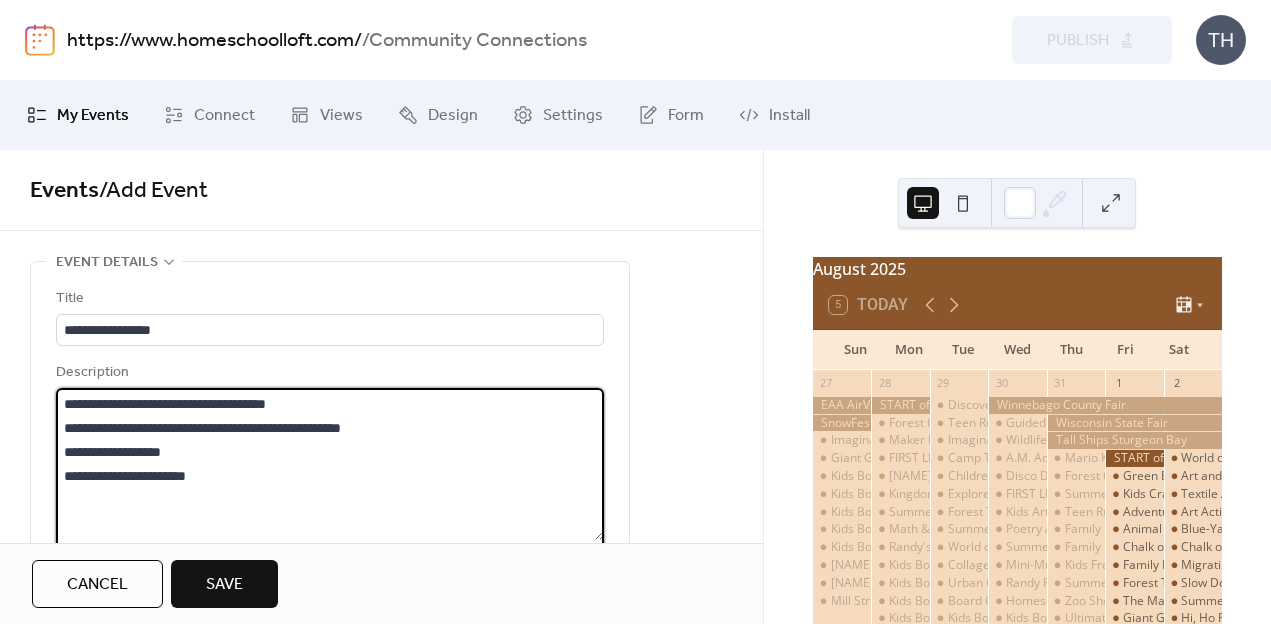 click on "**********" at bounding box center (330, 464) 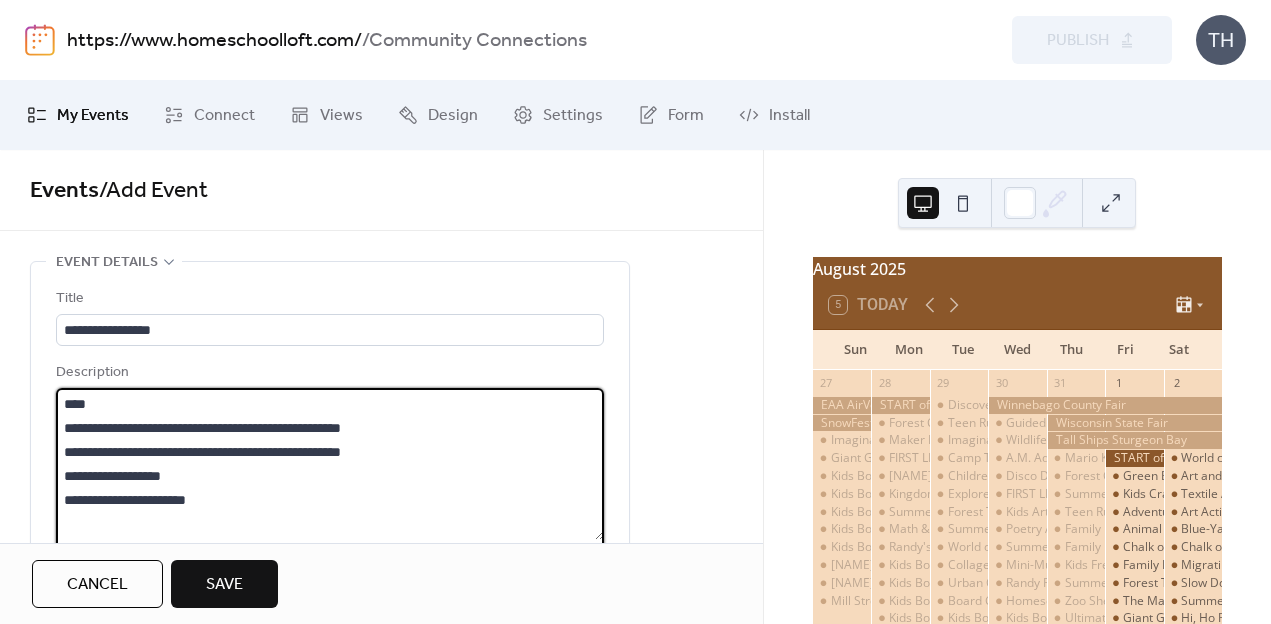 click on "**********" at bounding box center [330, 464] 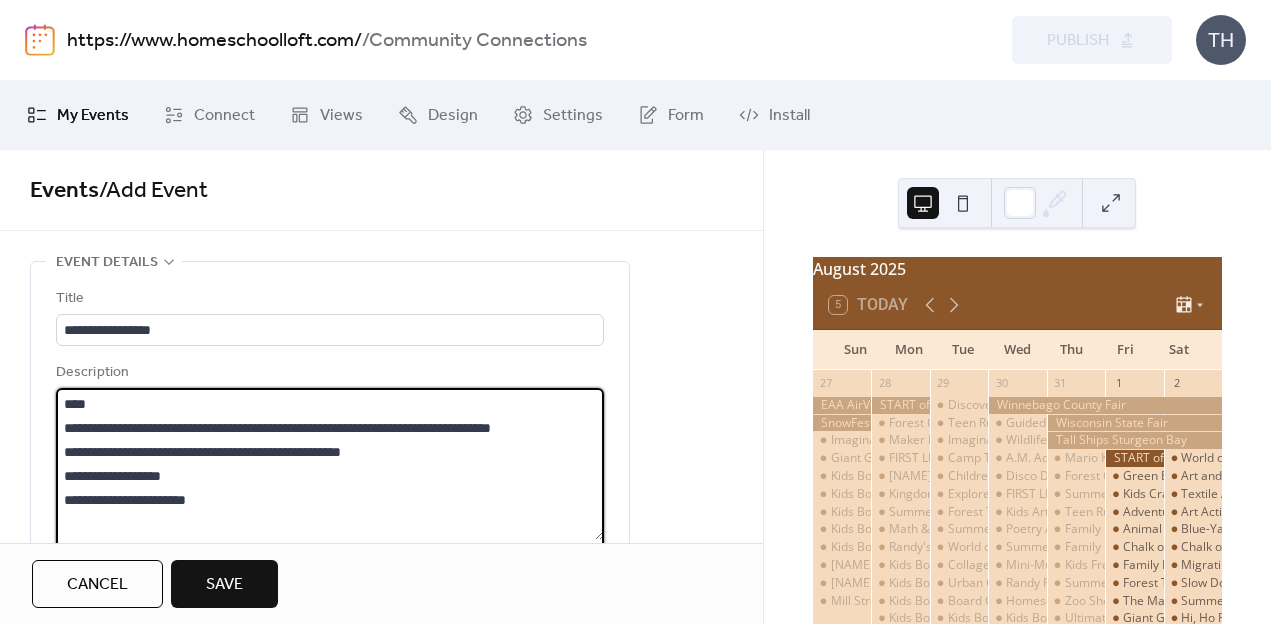 click on "**********" at bounding box center [330, 464] 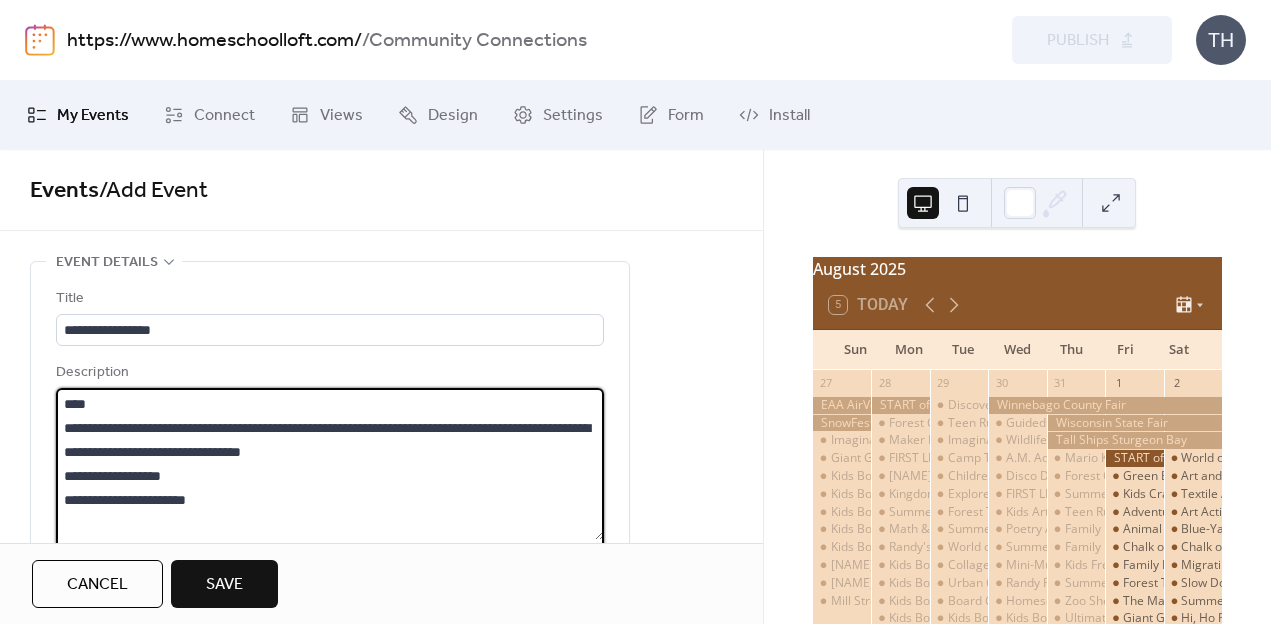 click on "**********" at bounding box center (330, 464) 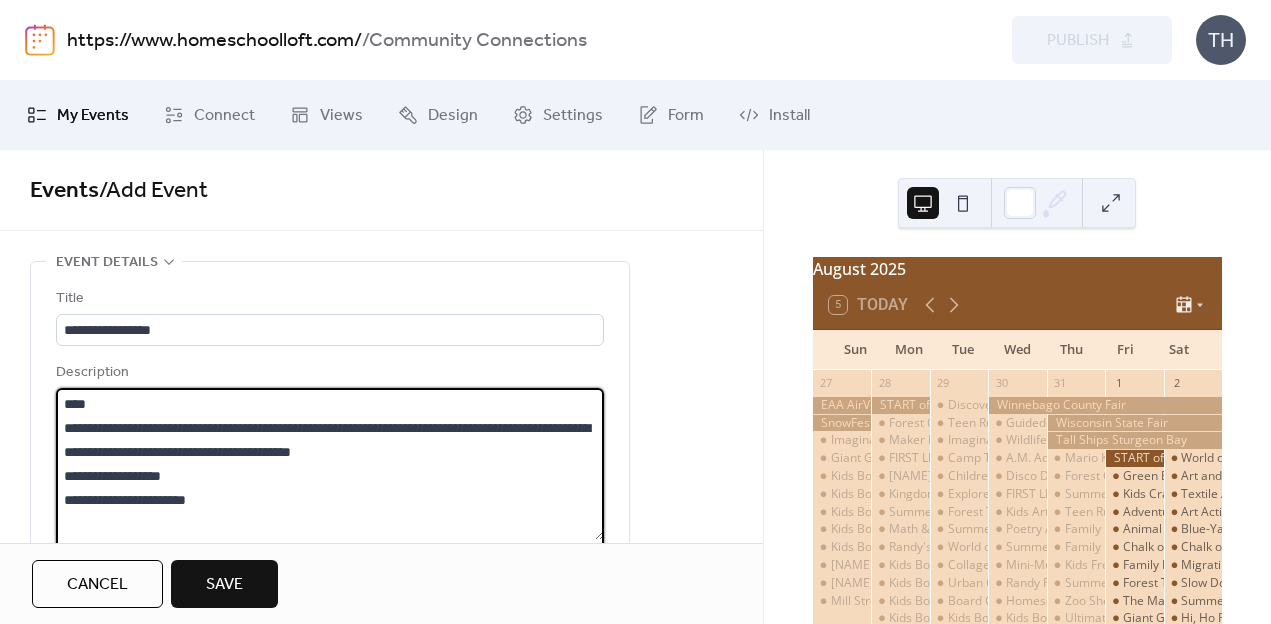 click on "**********" at bounding box center [330, 464] 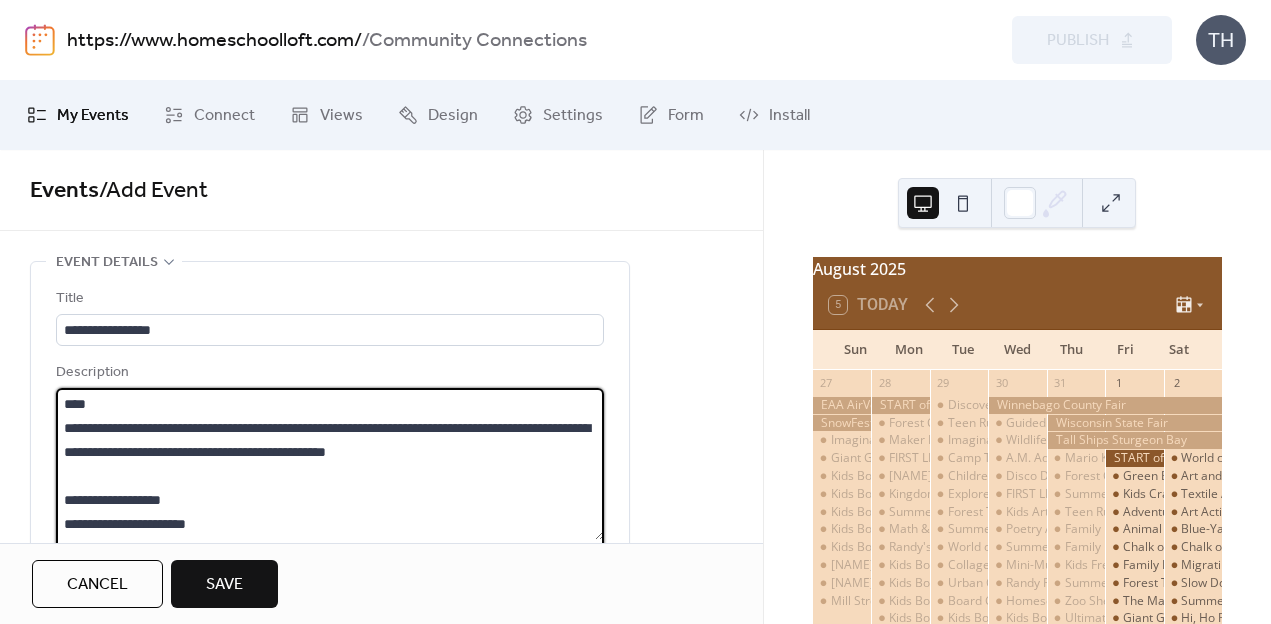 drag, startPoint x: 195, startPoint y: 475, endPoint x: 203, endPoint y: 492, distance: 18.788294 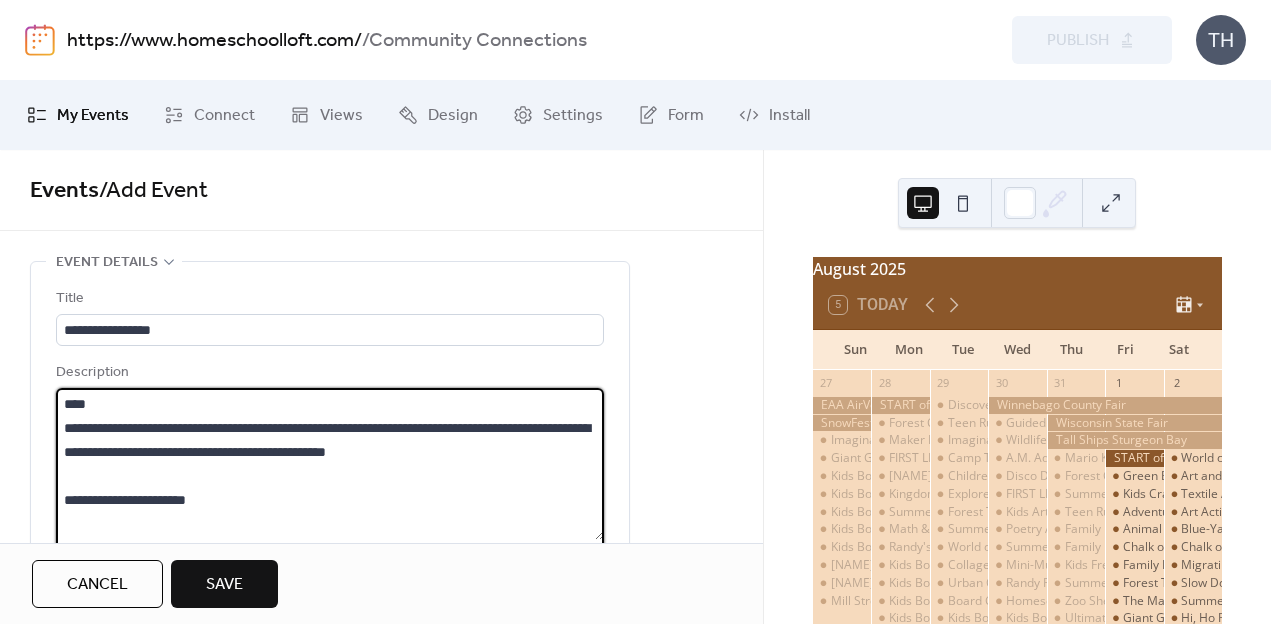 drag, startPoint x: 66, startPoint y: 405, endPoint x: 116, endPoint y: 409, distance: 50.159744 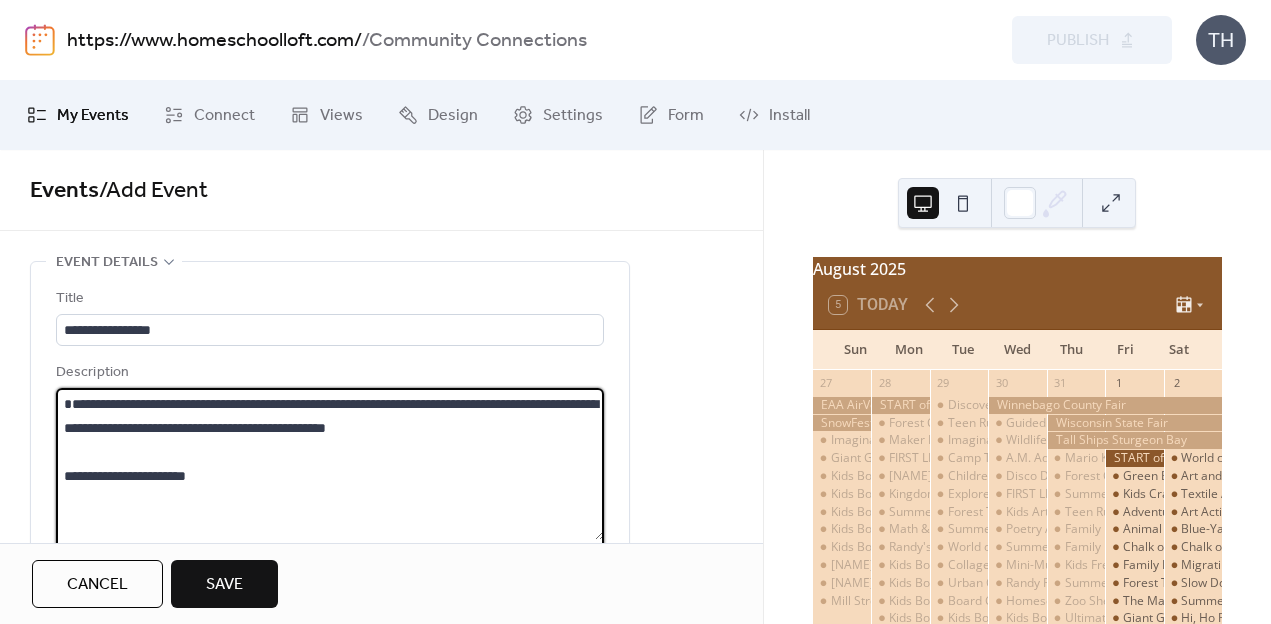 click on "**********" at bounding box center [330, 464] 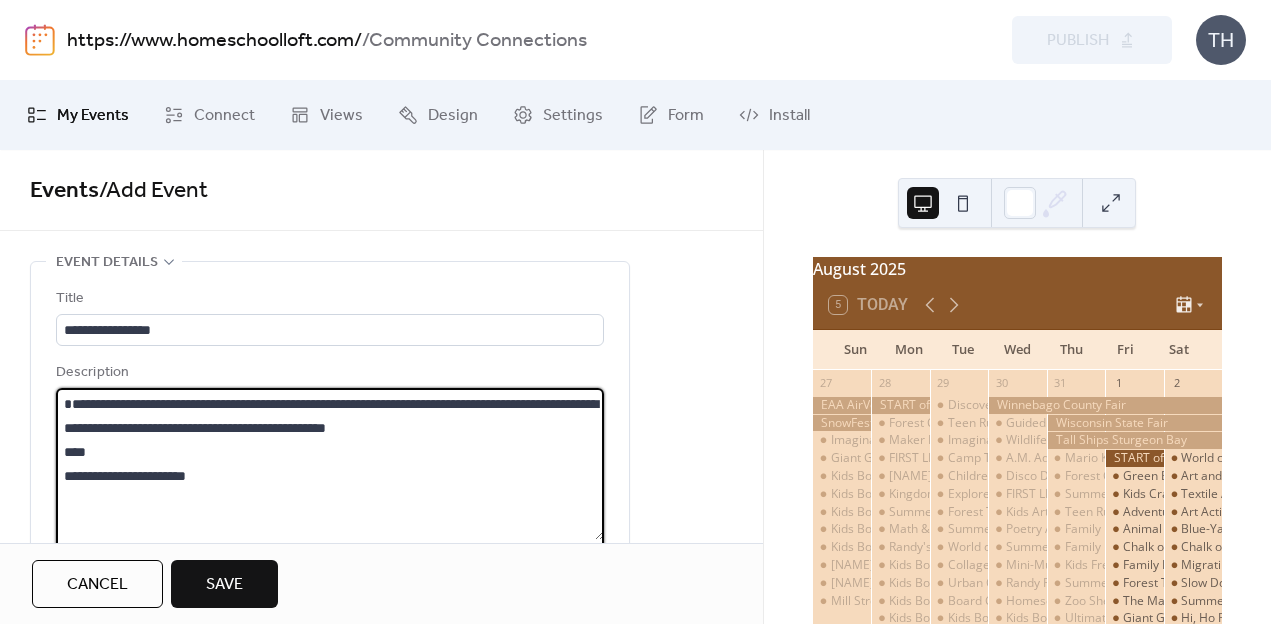 click on "**********" at bounding box center [330, 464] 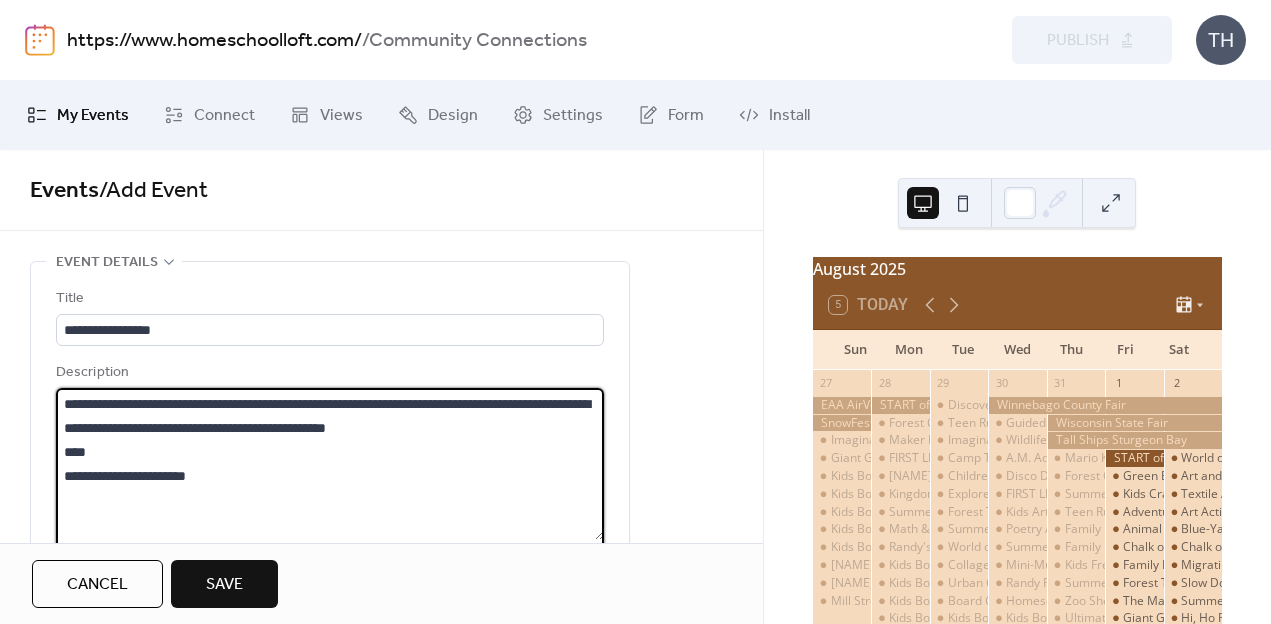 click on "**********" at bounding box center (330, 464) 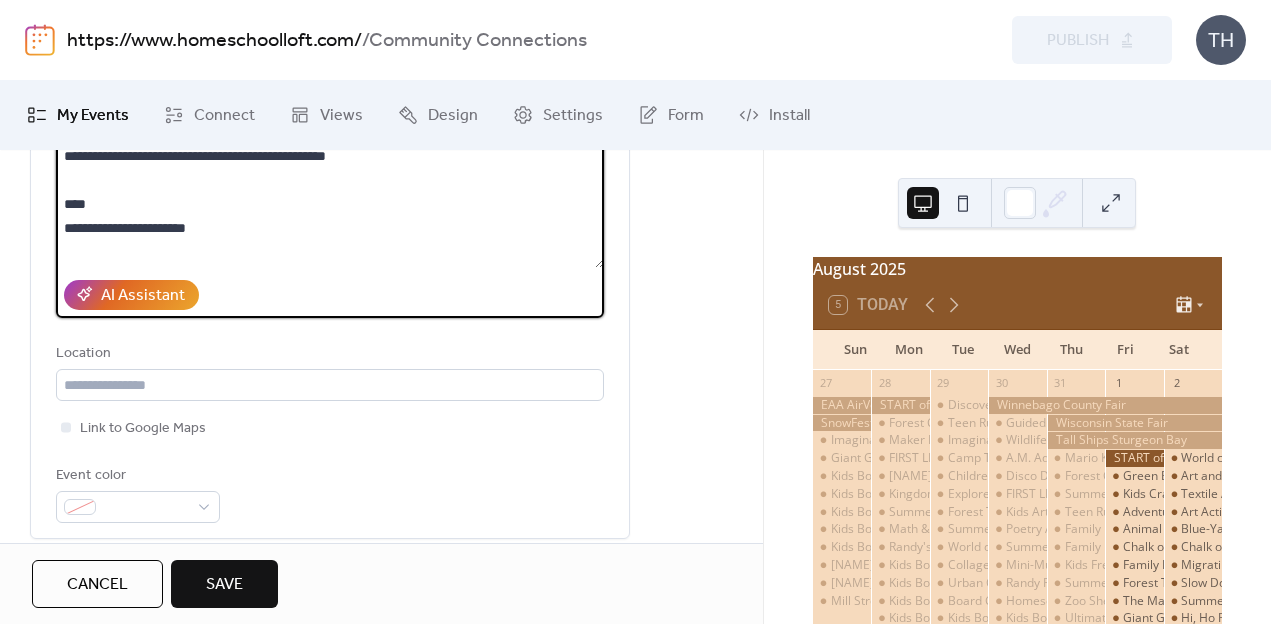 scroll, scrollTop: 299, scrollLeft: 0, axis: vertical 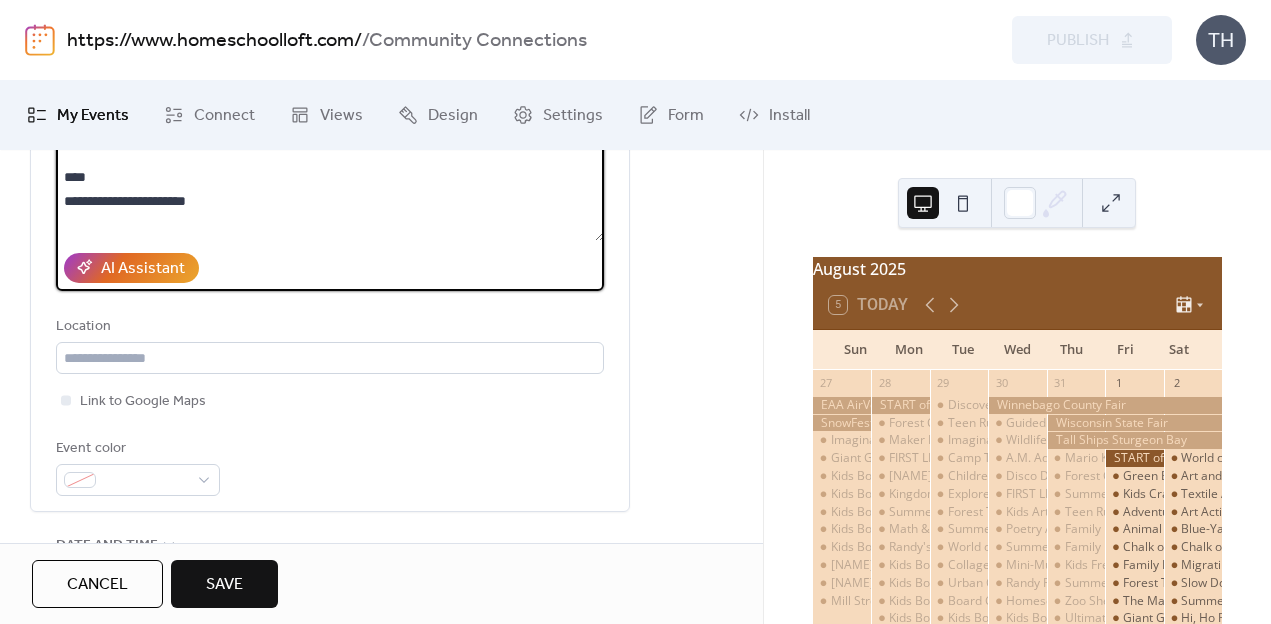 type on "**********" 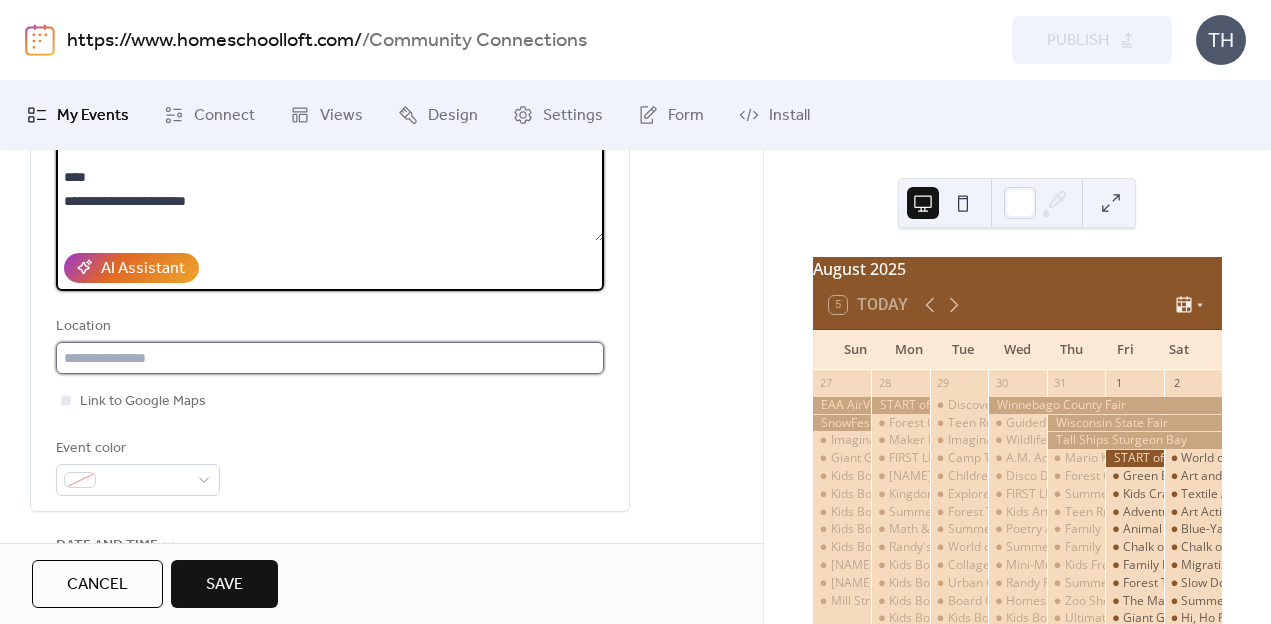 click at bounding box center (330, 358) 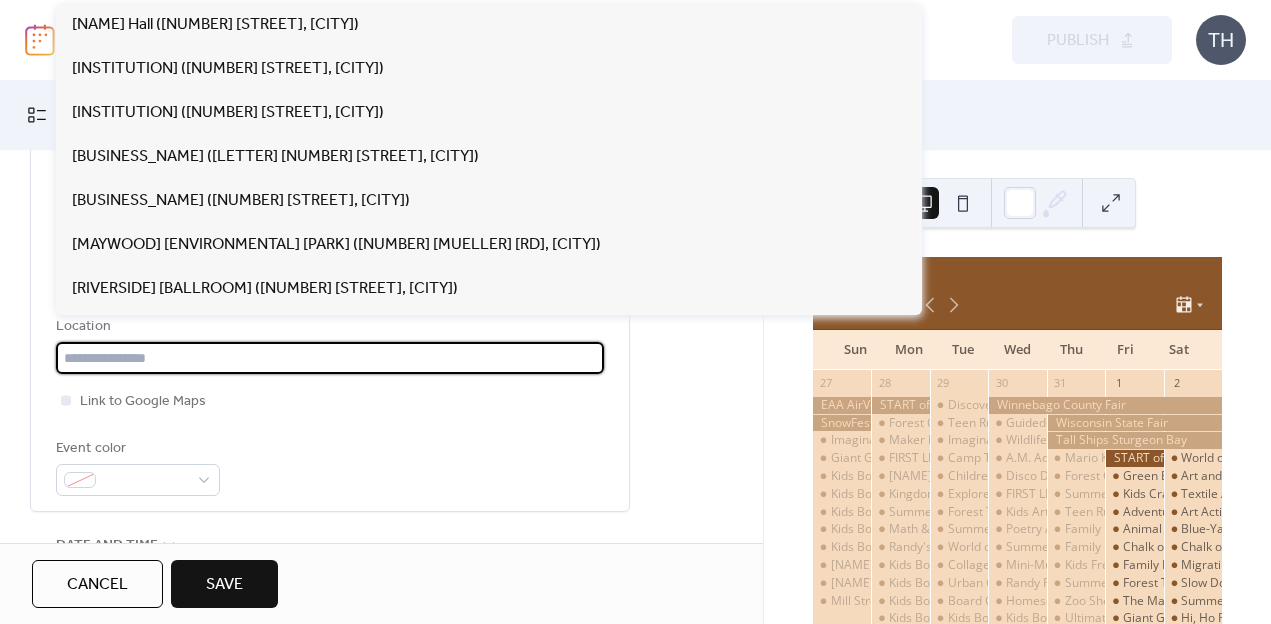 paste on "**********" 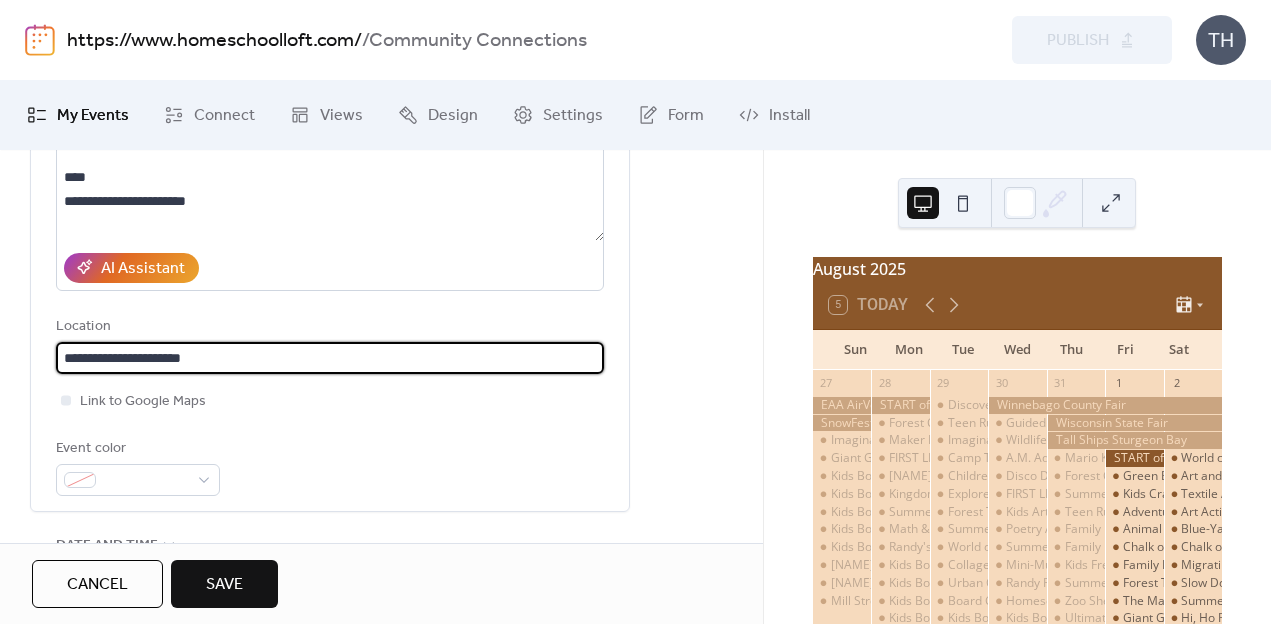 click on "**********" at bounding box center (330, 358) 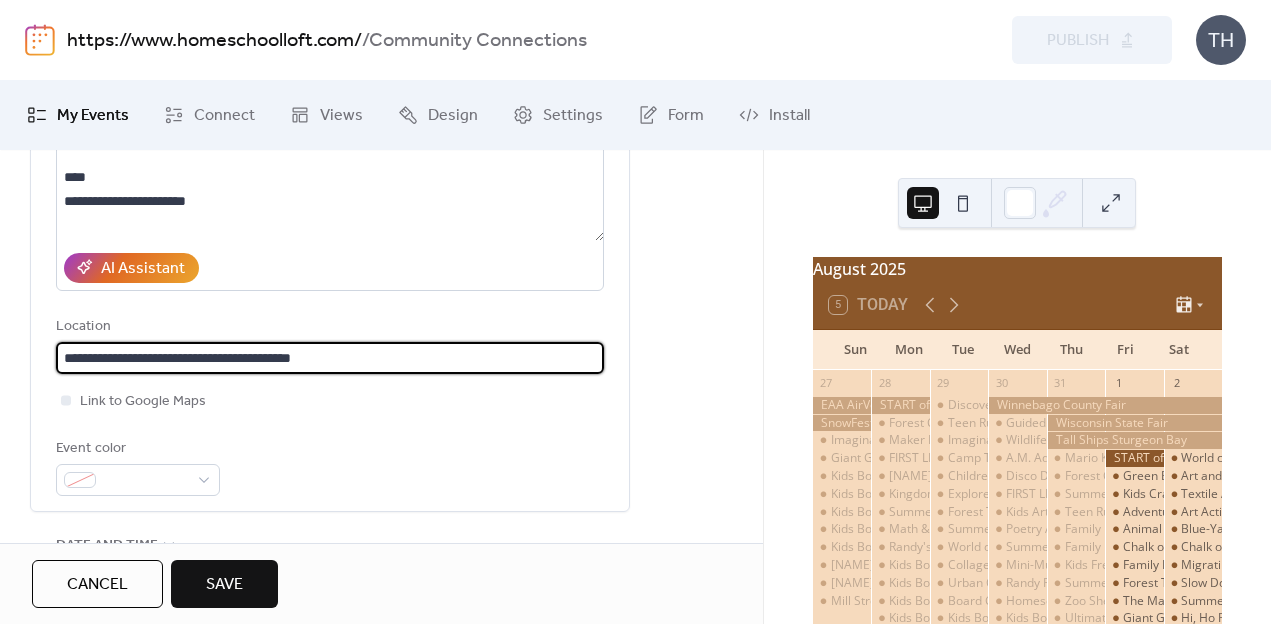 scroll, scrollTop: 1, scrollLeft: 0, axis: vertical 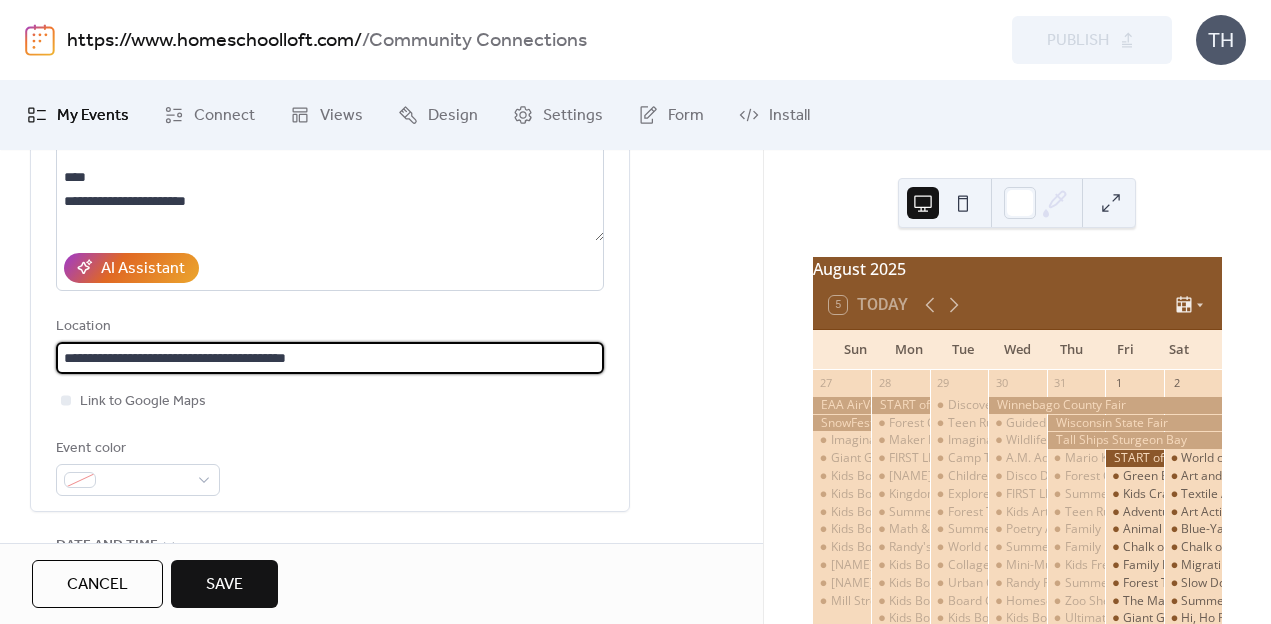 click on "**********" at bounding box center (330, 358) 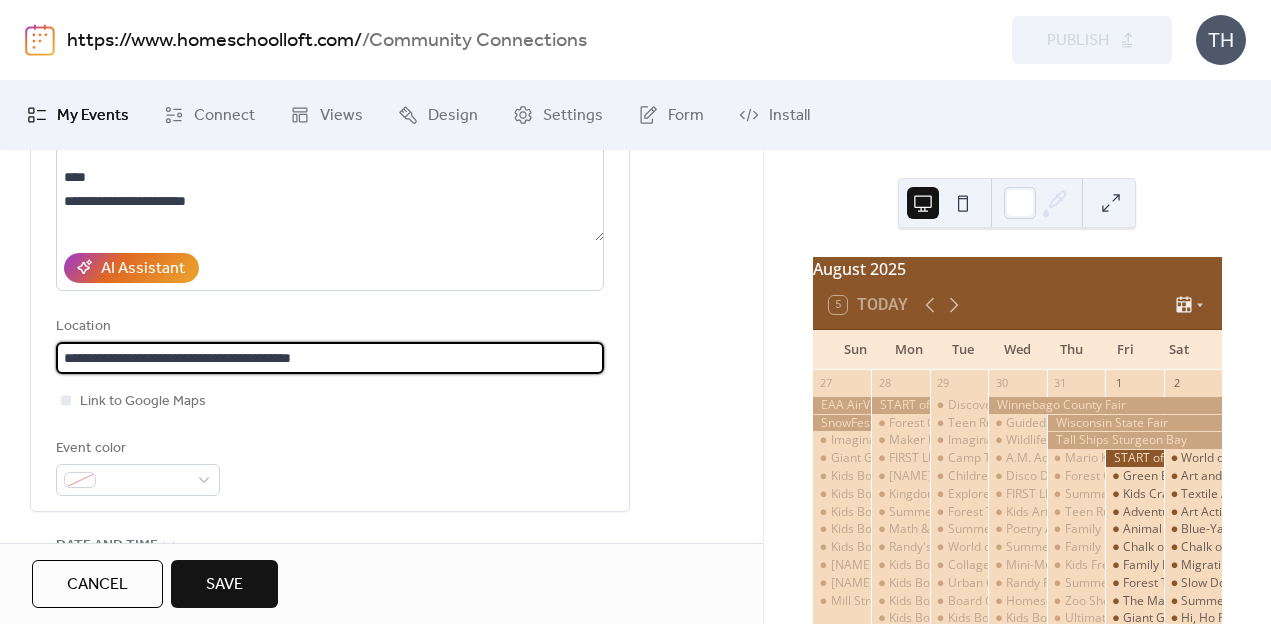 drag, startPoint x: 369, startPoint y: 360, endPoint x: 3, endPoint y: 360, distance: 366 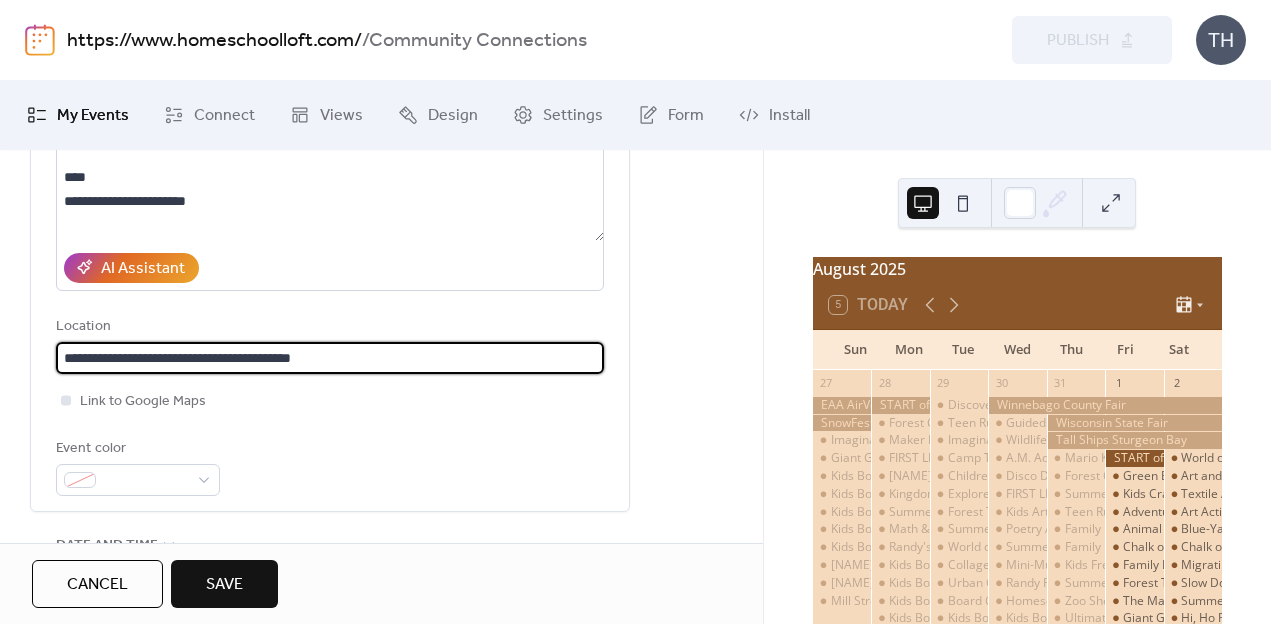 type on "**********" 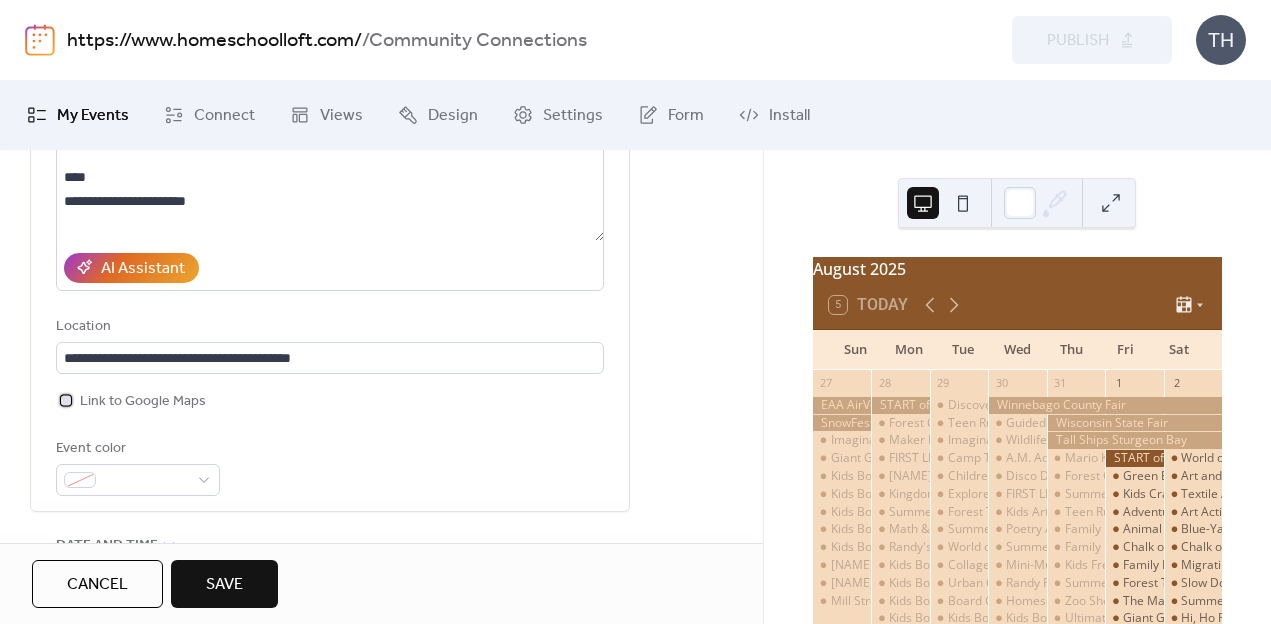 click on "Link to Google Maps" at bounding box center (143, 402) 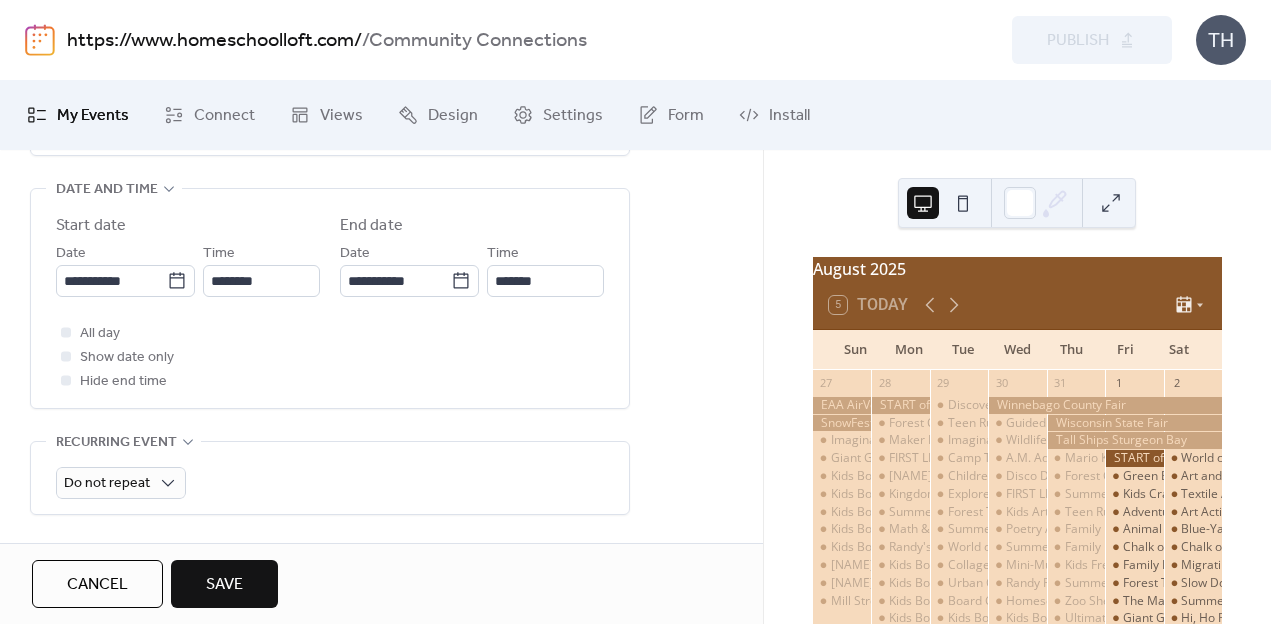 scroll, scrollTop: 668, scrollLeft: 0, axis: vertical 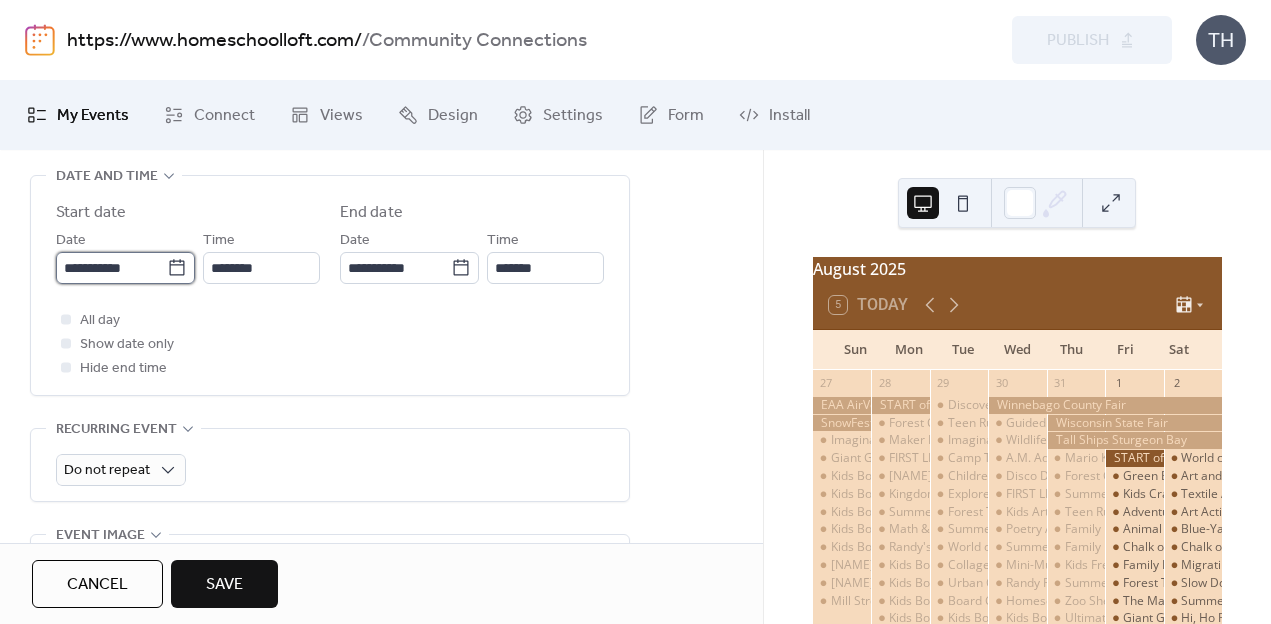 click on "**********" at bounding box center [111, 268] 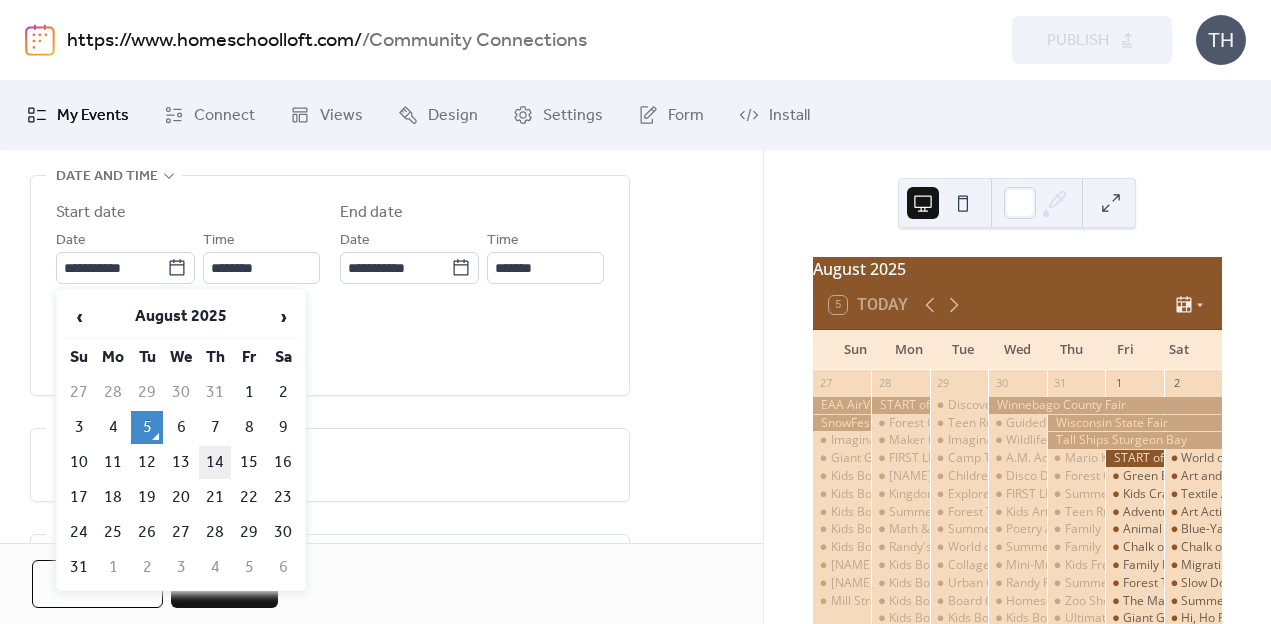 click on "14" at bounding box center [215, 462] 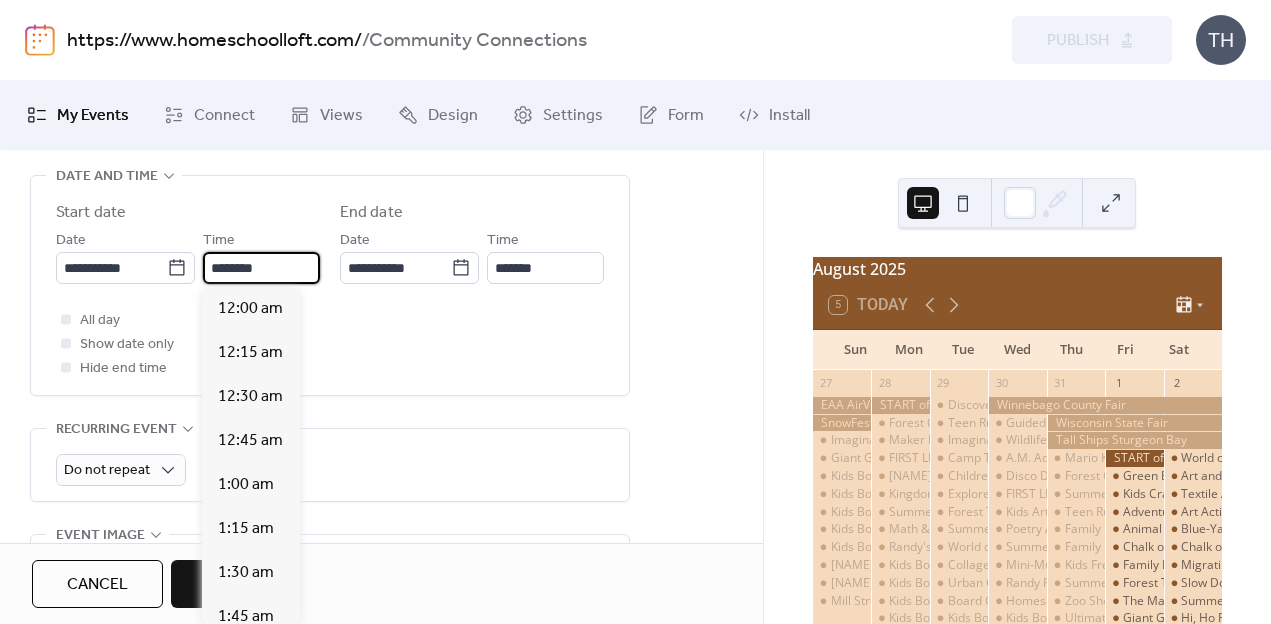 click on "********" at bounding box center [261, 268] 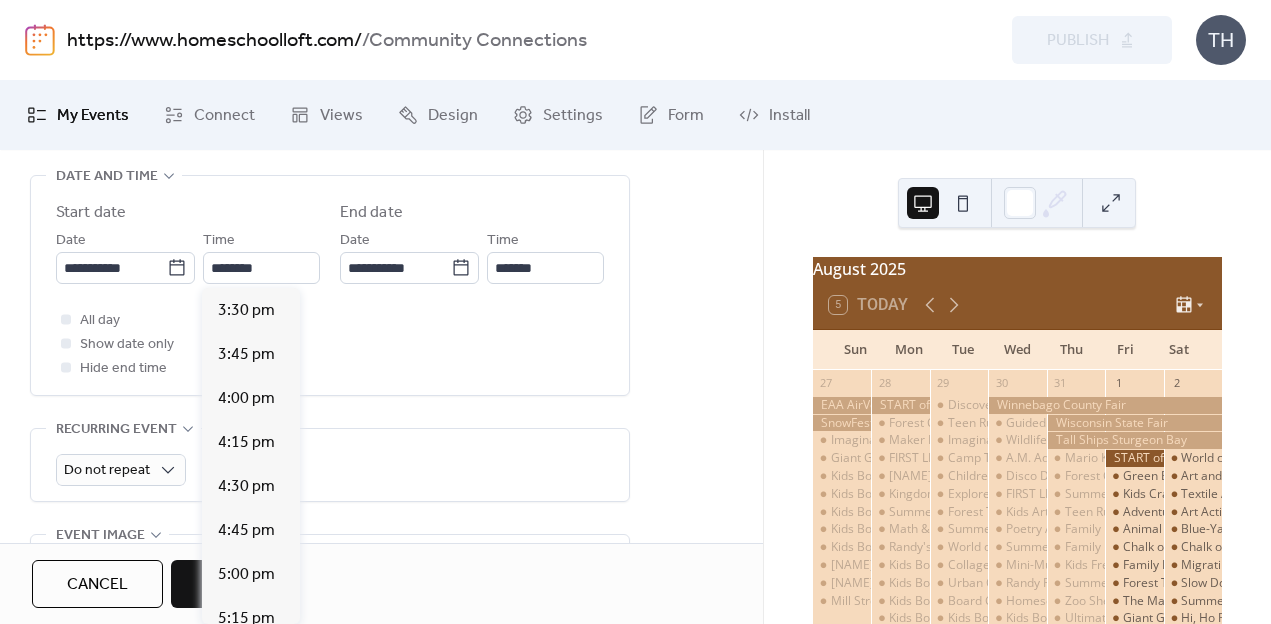 scroll, scrollTop: 2733, scrollLeft: 0, axis: vertical 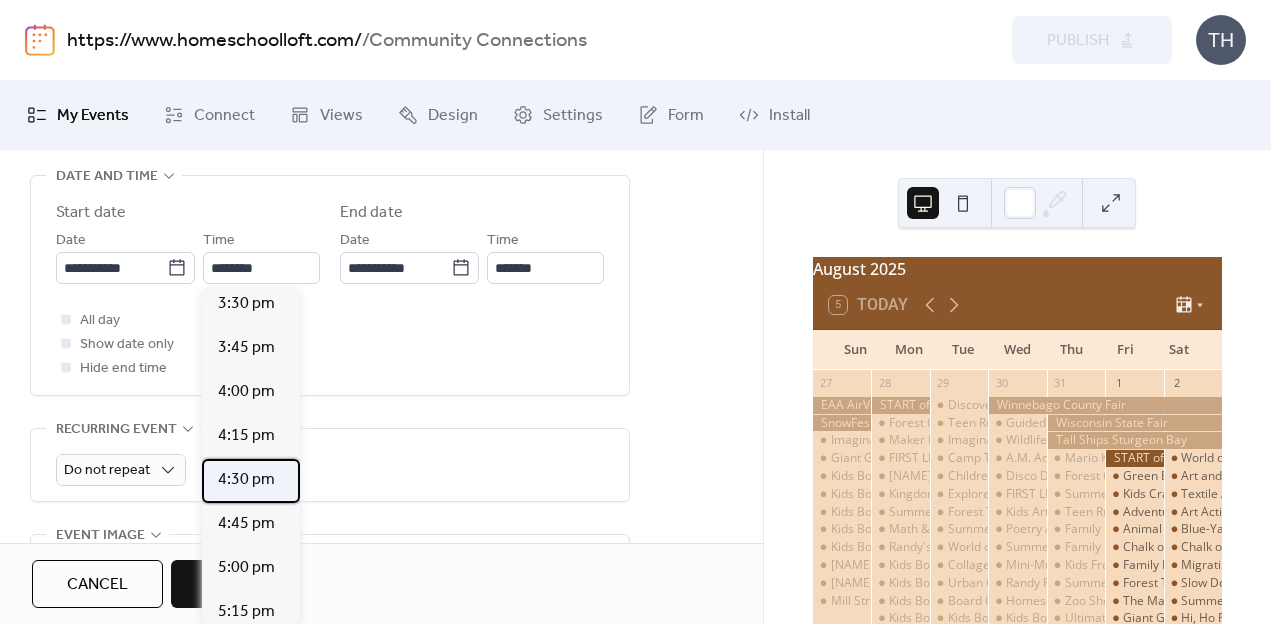 click on "4:30 pm" at bounding box center (246, 480) 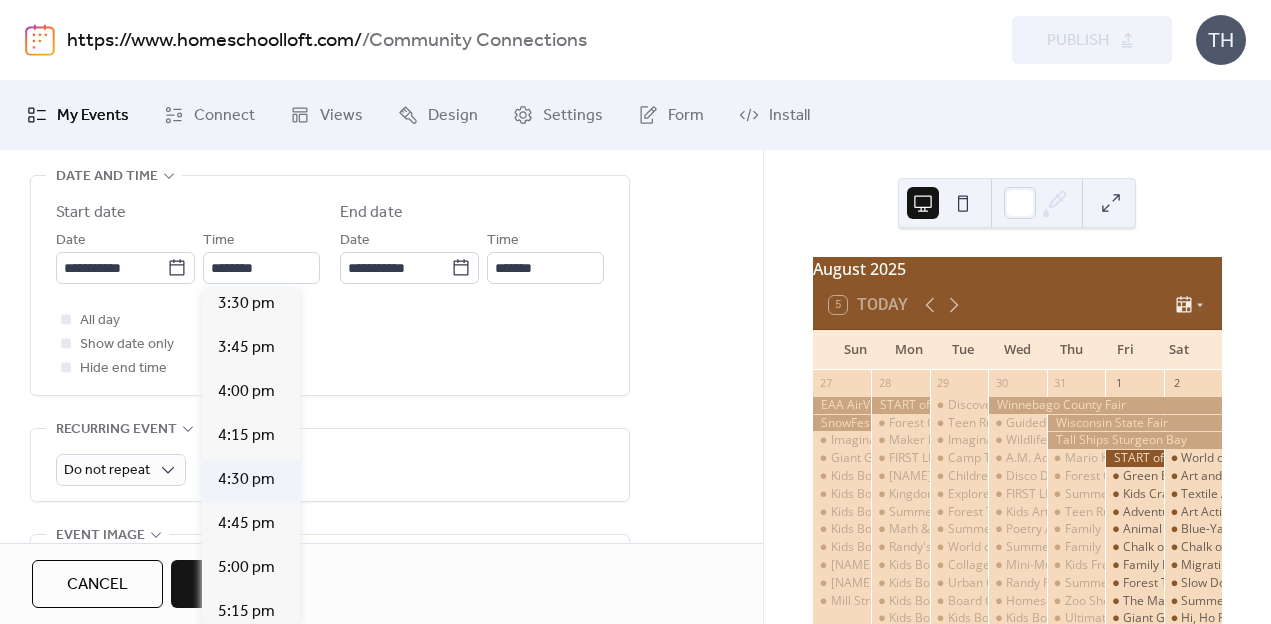 type on "*******" 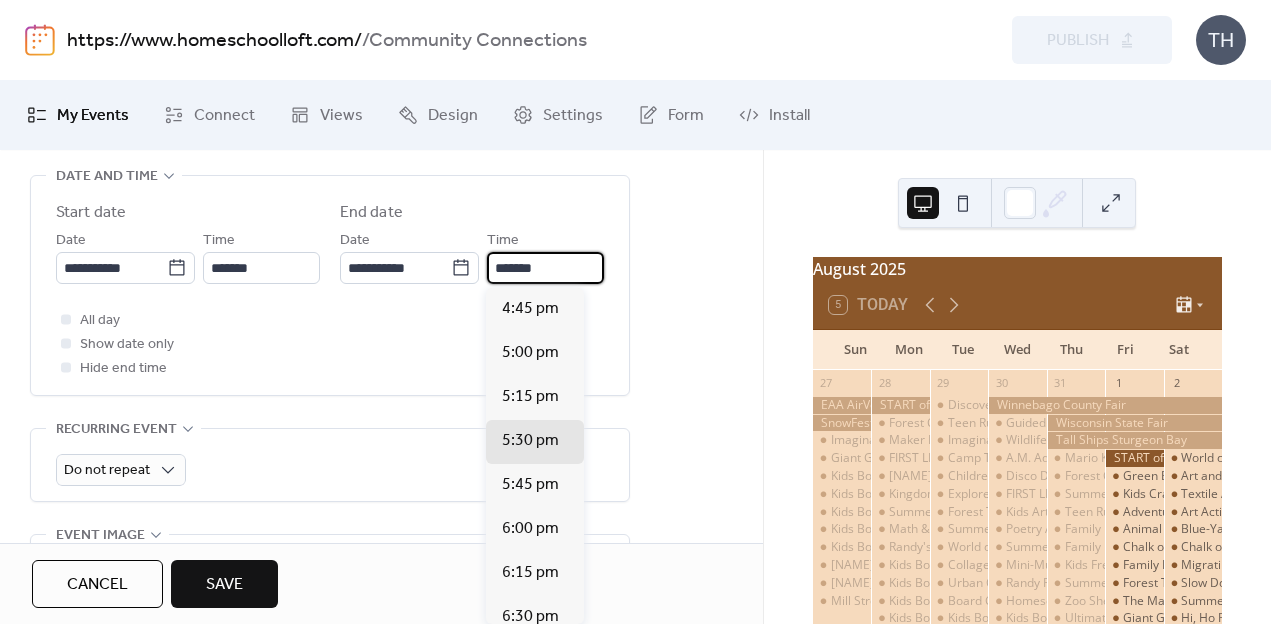 click on "*******" at bounding box center [545, 268] 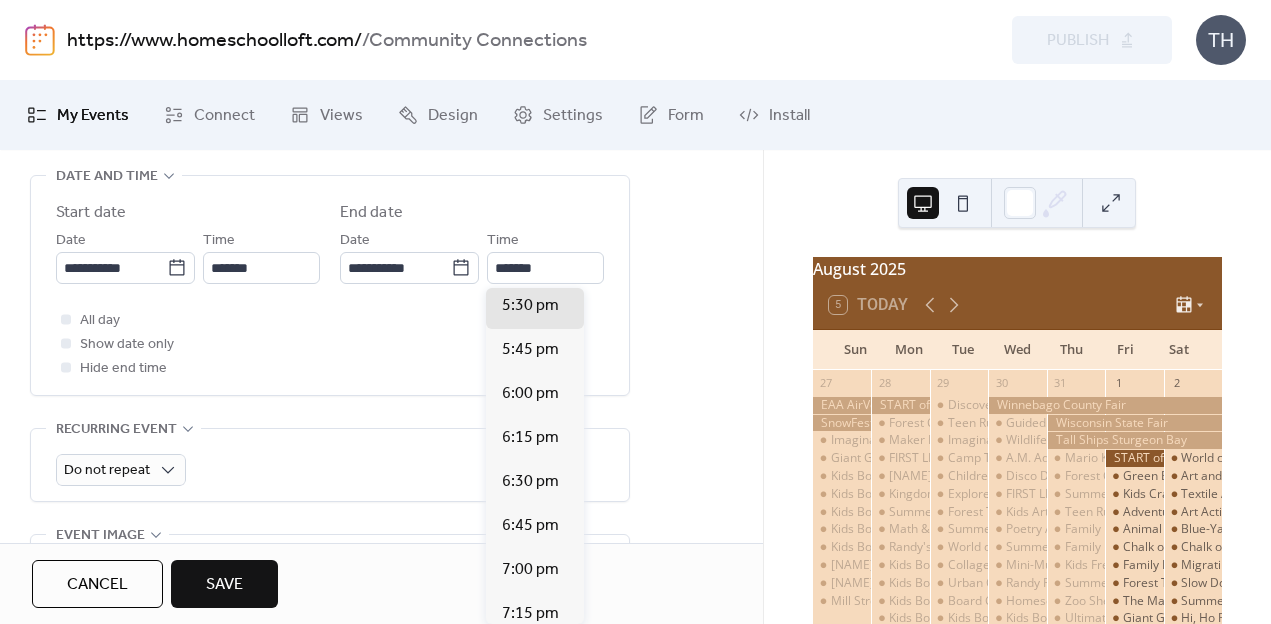 scroll, scrollTop: 137, scrollLeft: 0, axis: vertical 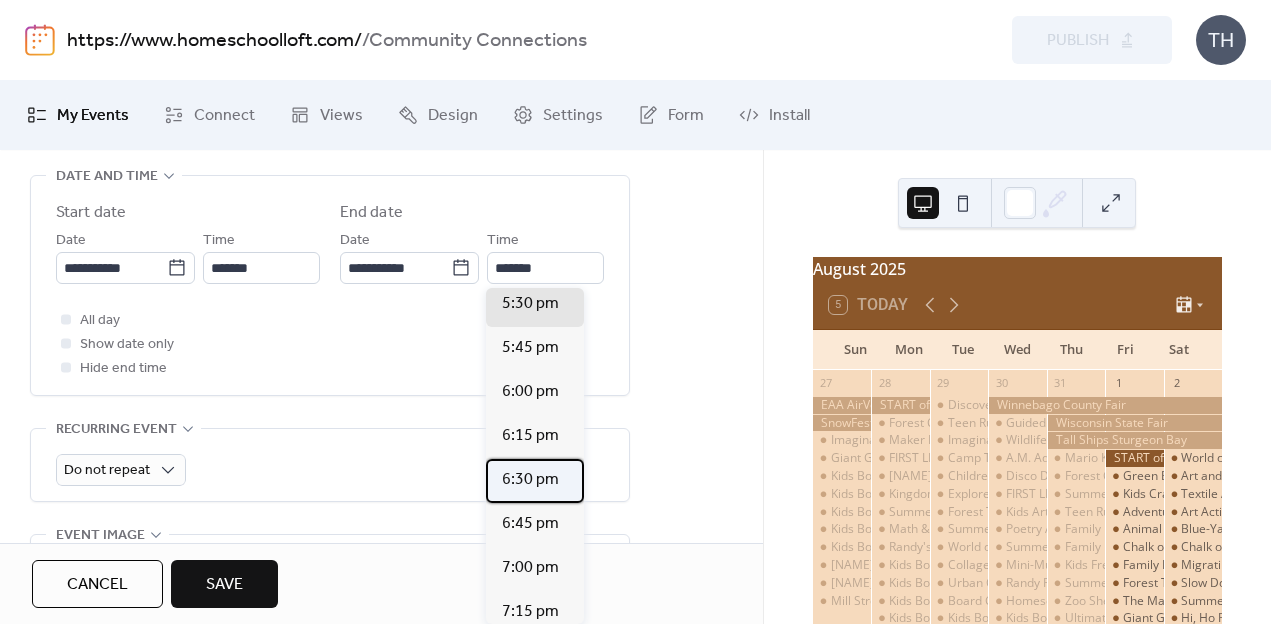 click on "6:30 pm" at bounding box center [530, 480] 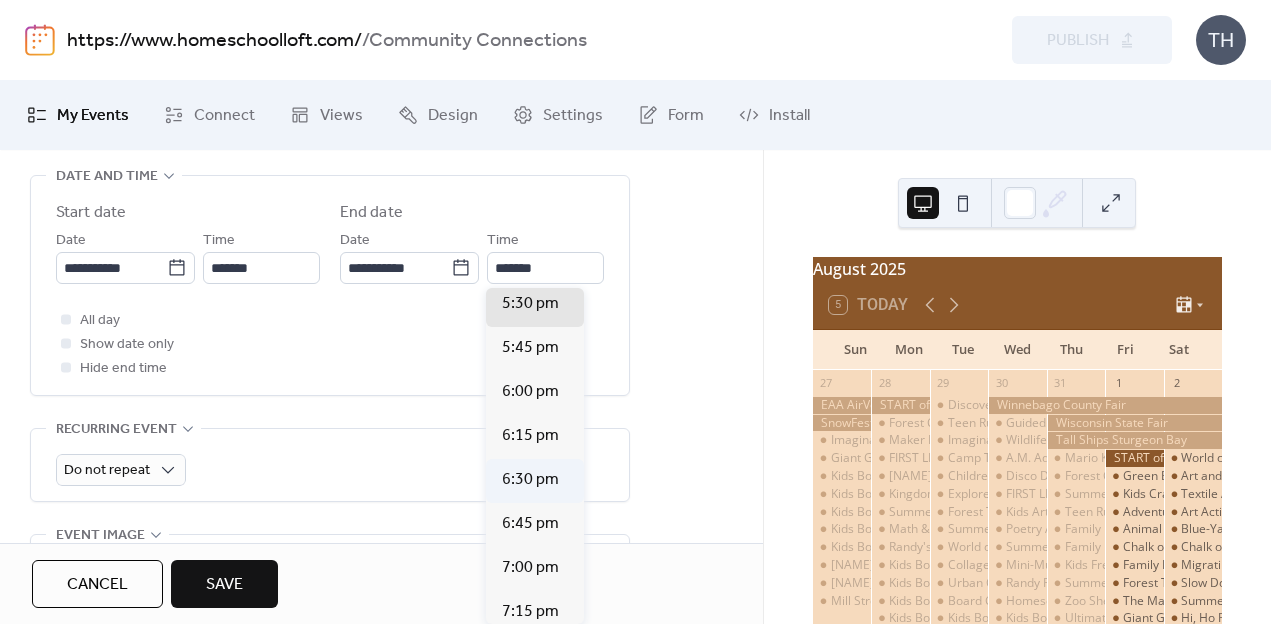 type on "*******" 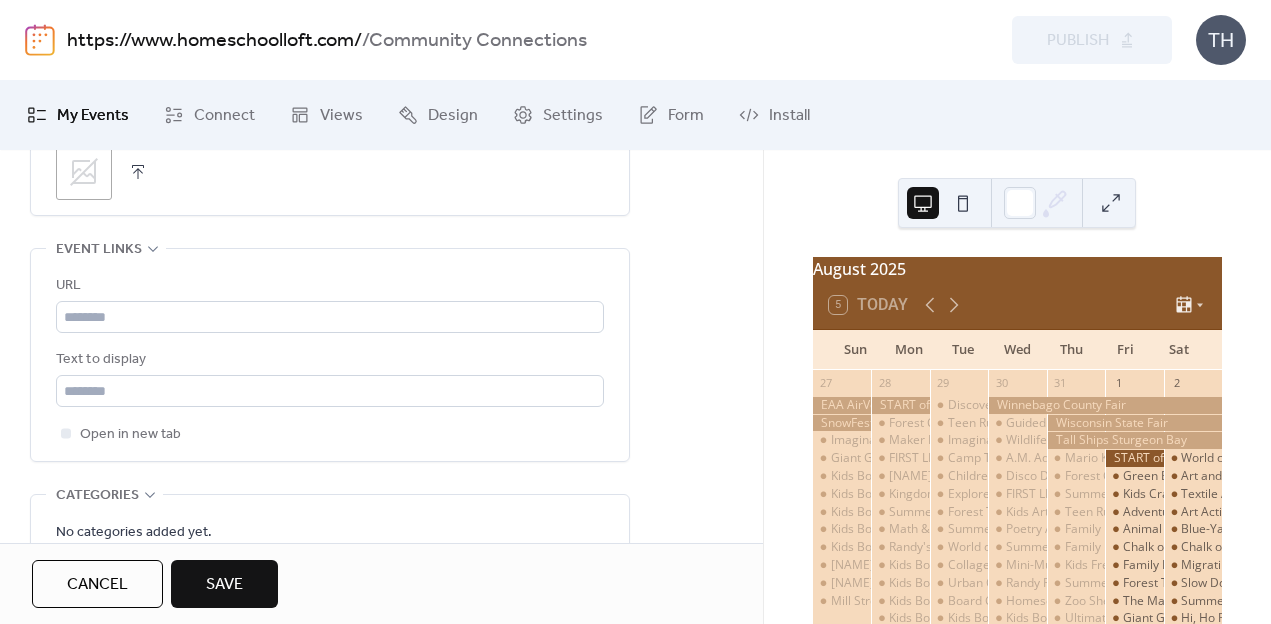 scroll, scrollTop: 1018, scrollLeft: 0, axis: vertical 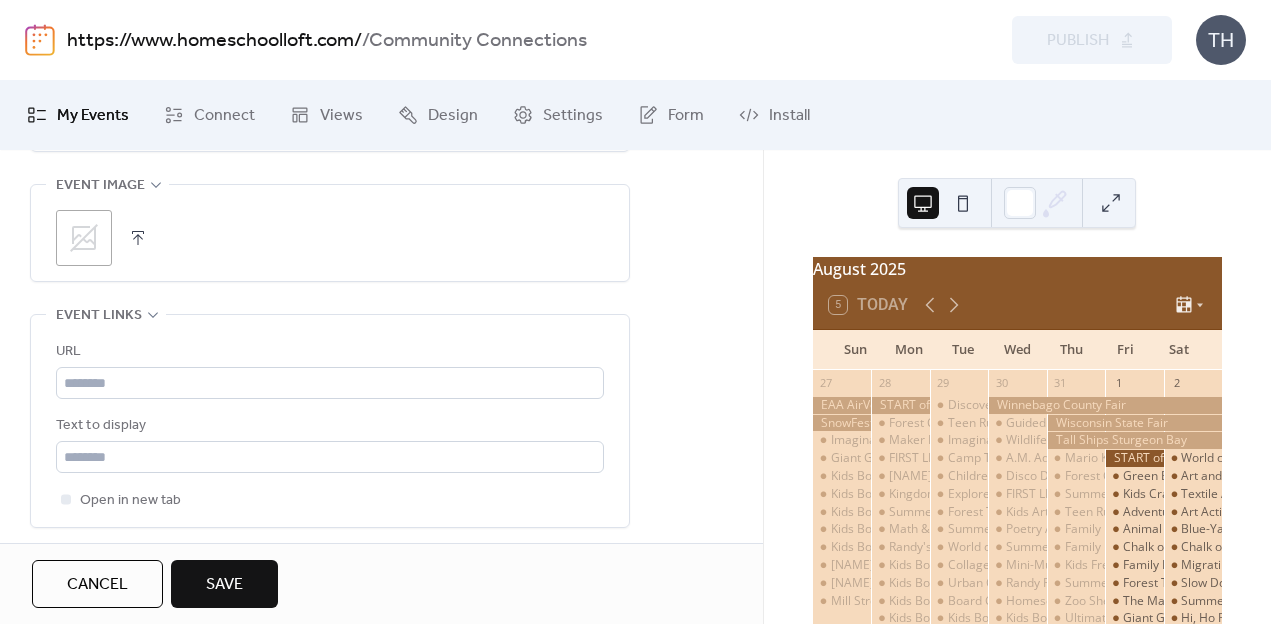 click at bounding box center [138, 238] 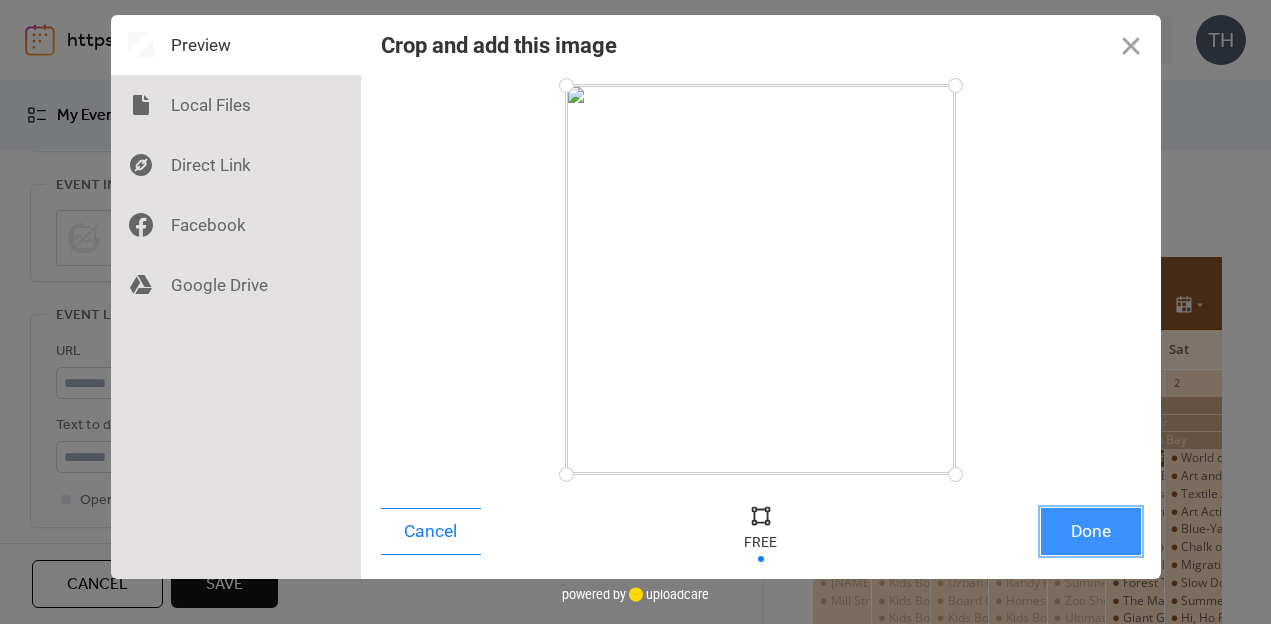 click on "Done" at bounding box center (1091, 531) 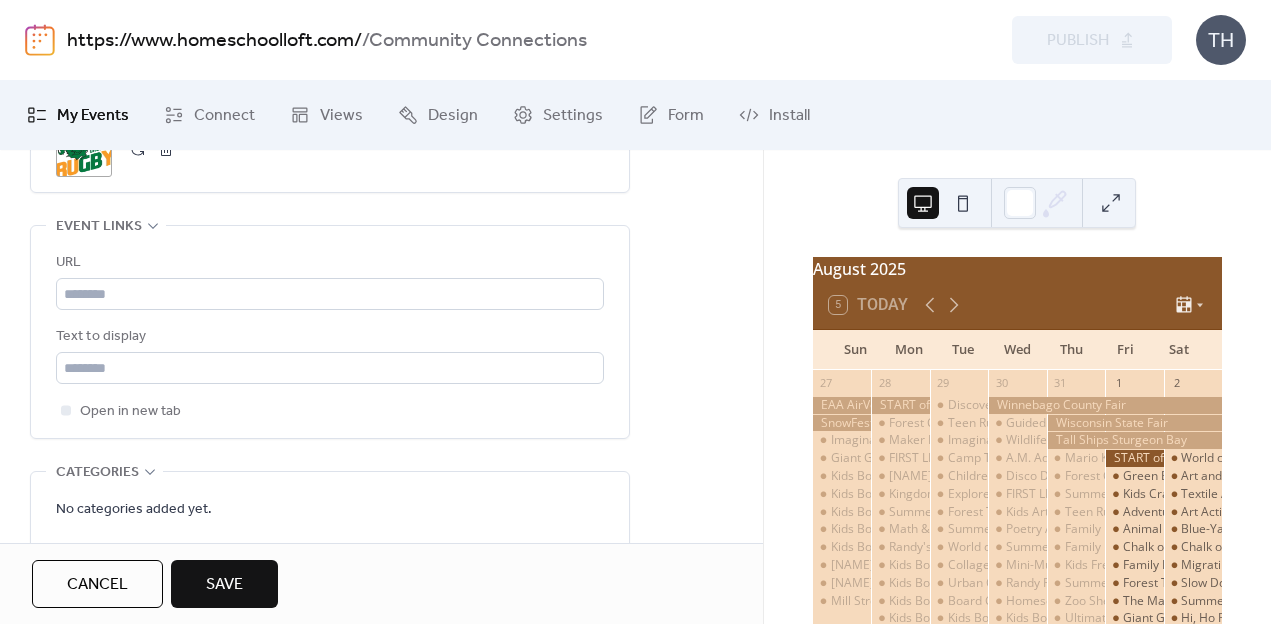 scroll, scrollTop: 1119, scrollLeft: 0, axis: vertical 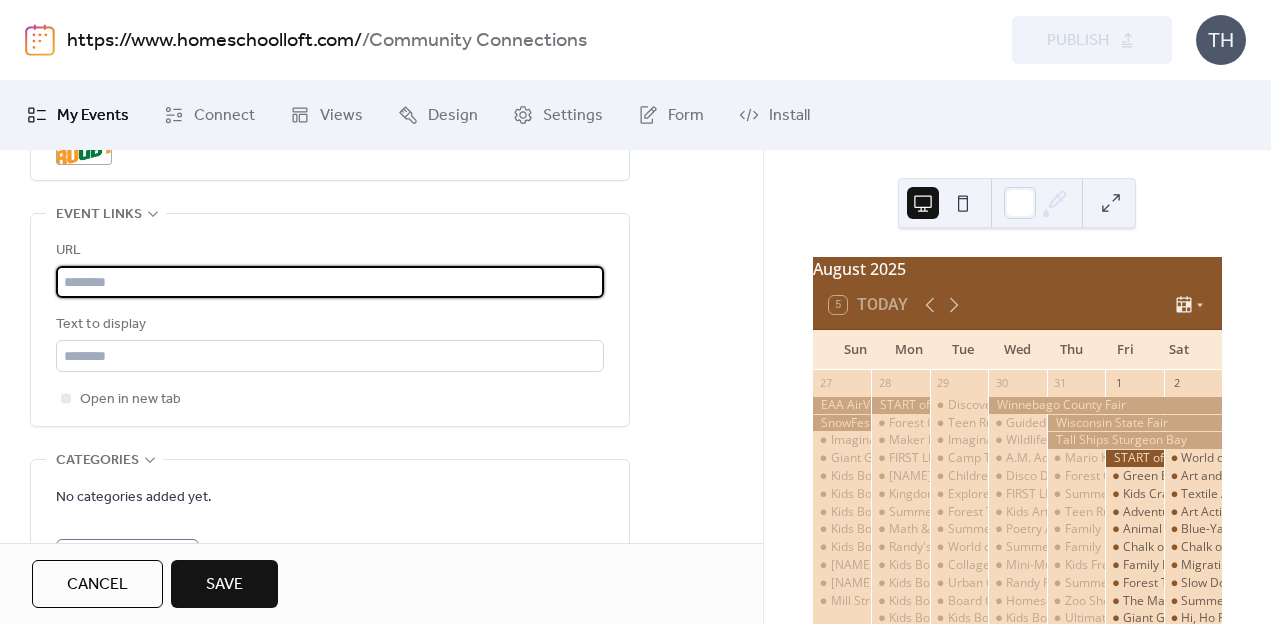 click at bounding box center (330, 282) 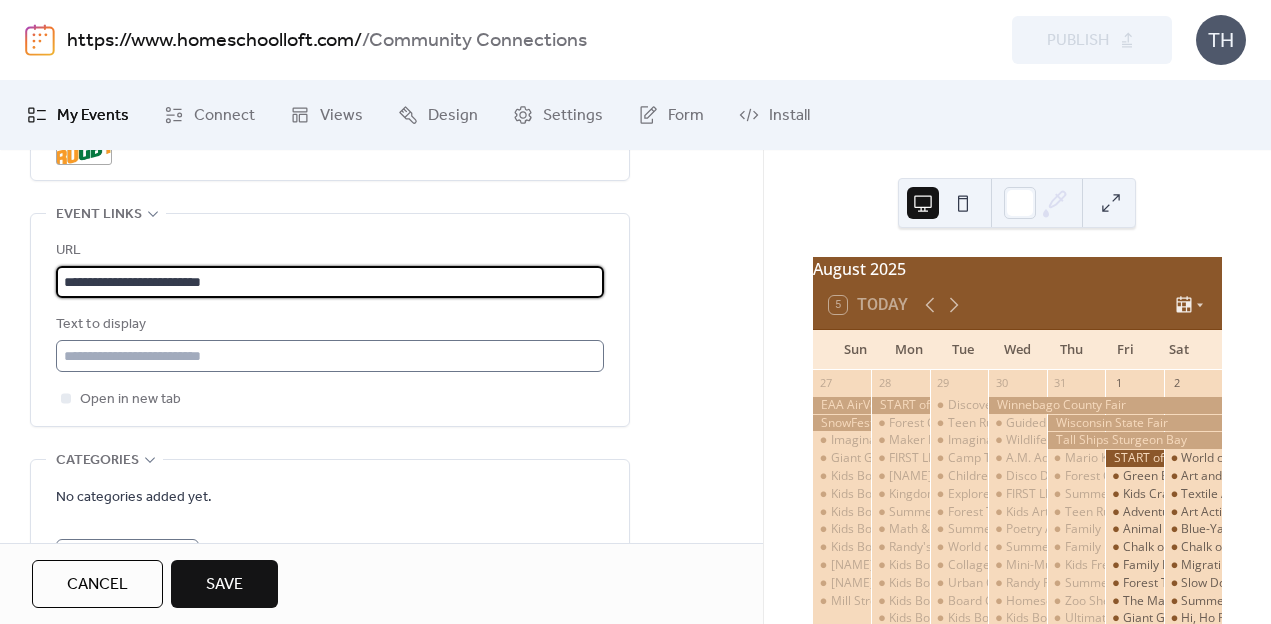 type on "**********" 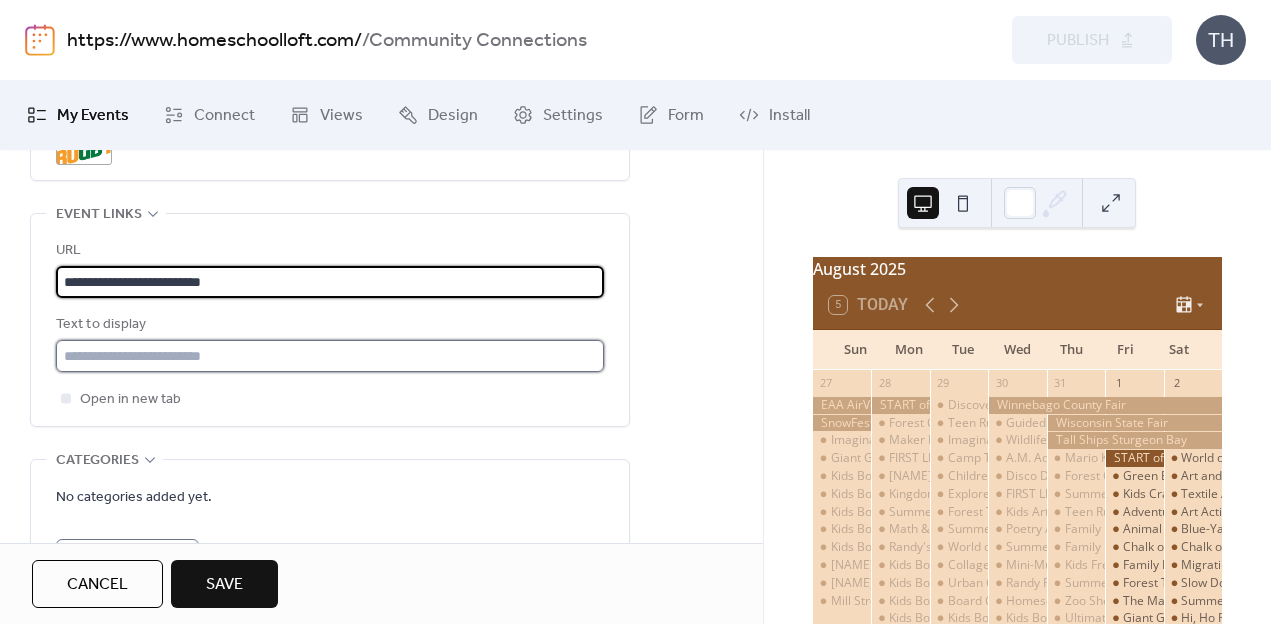 click at bounding box center [330, 356] 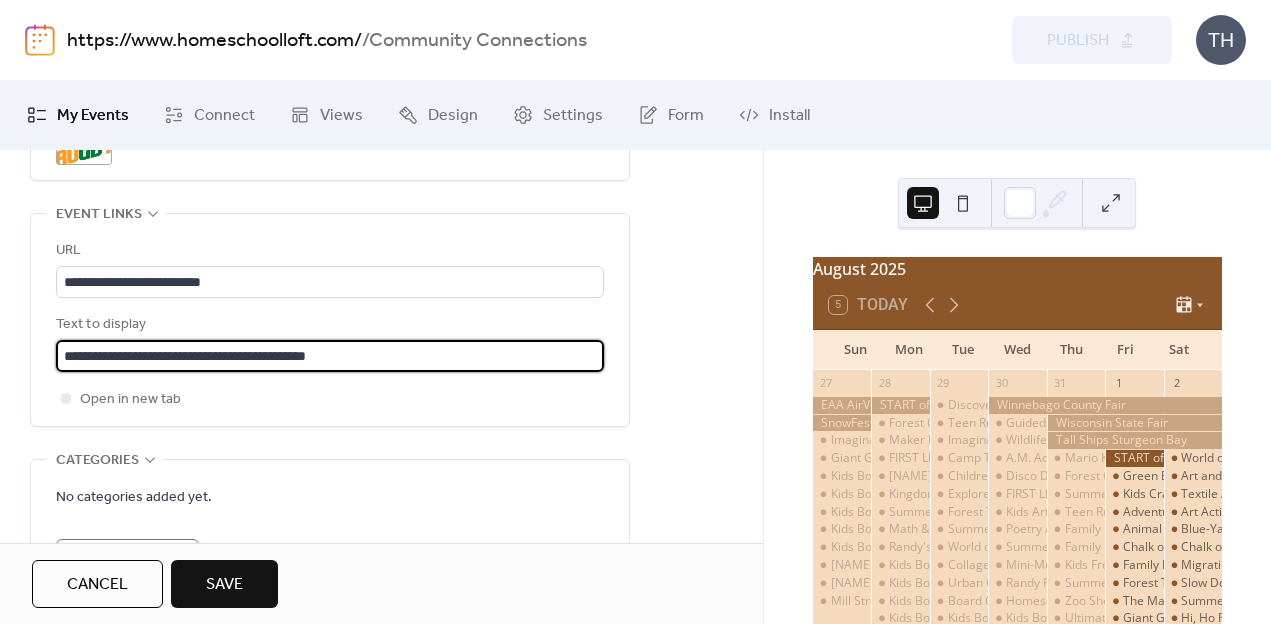 type on "**********" 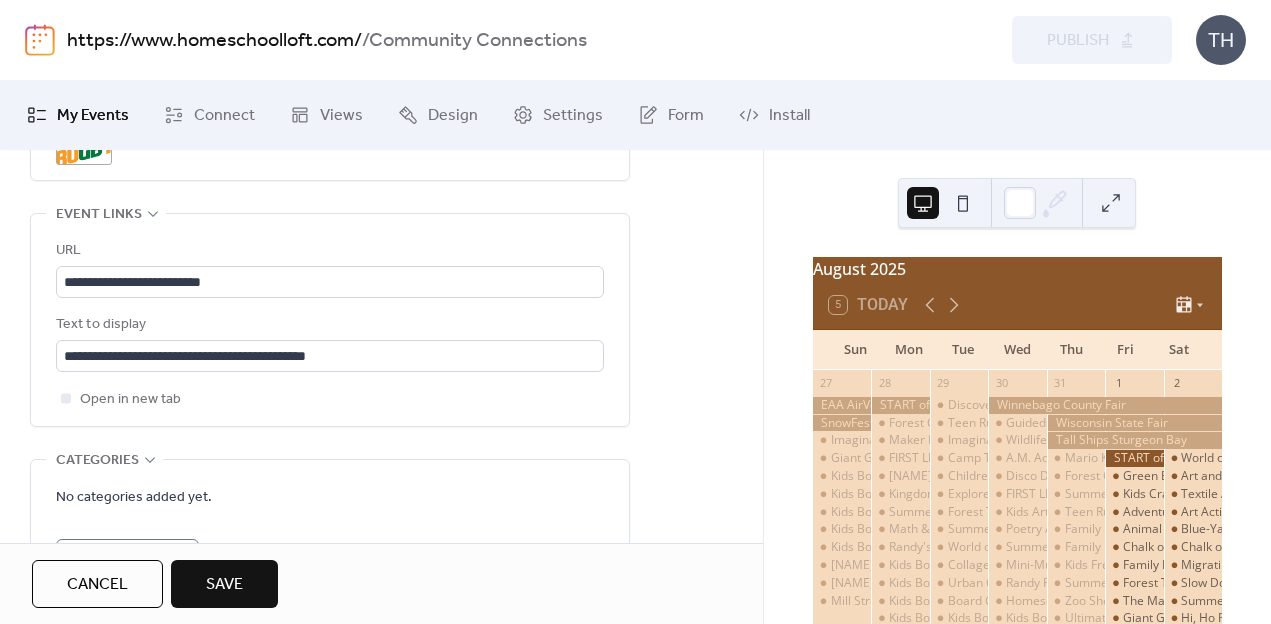 click on "**********" at bounding box center (381, 346) 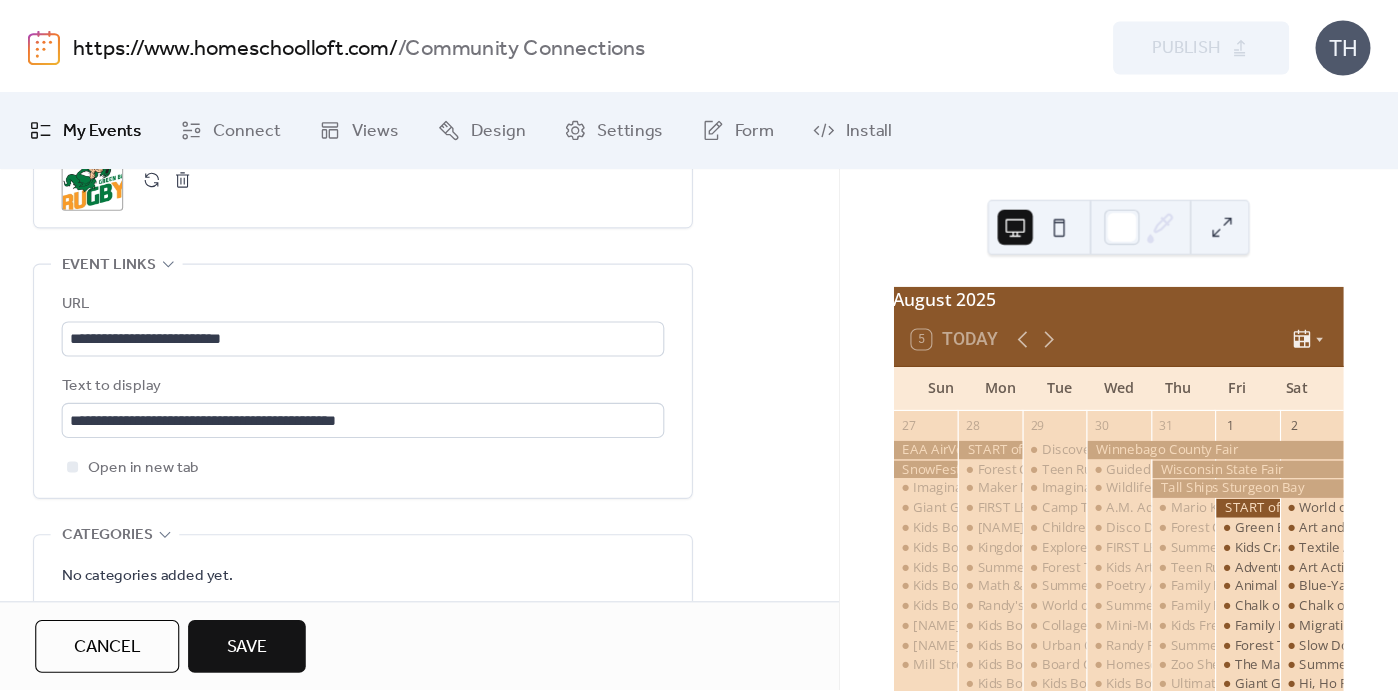 scroll, scrollTop: 1265, scrollLeft: 0, axis: vertical 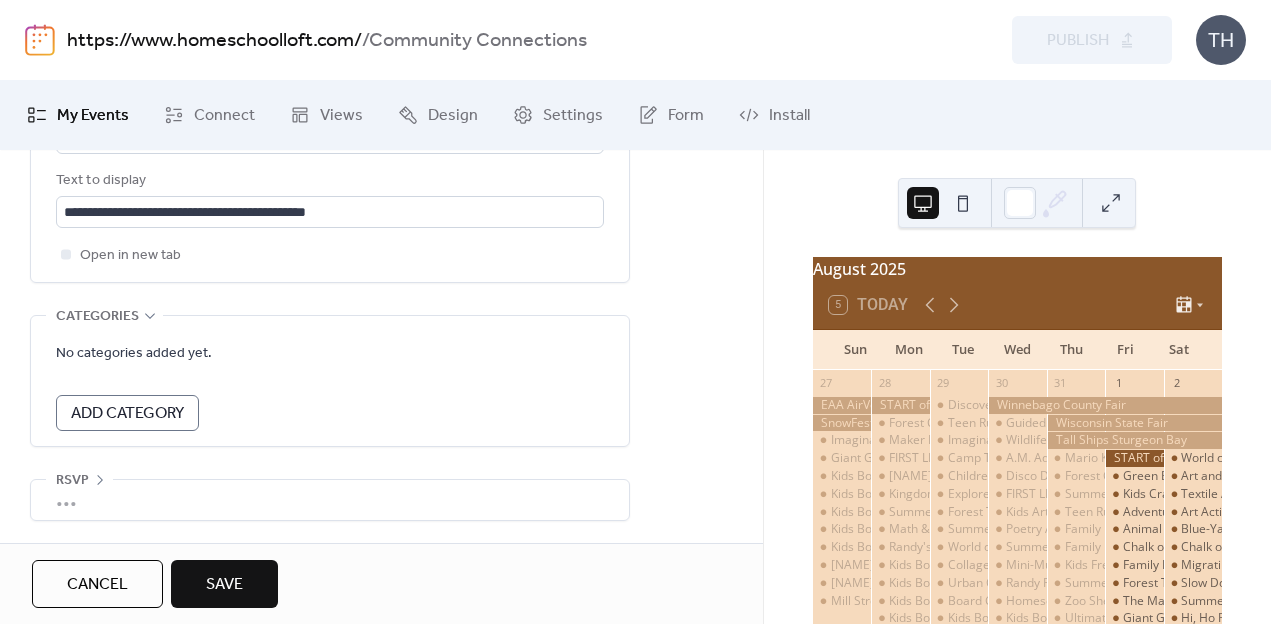 click on "Save" at bounding box center (224, 585) 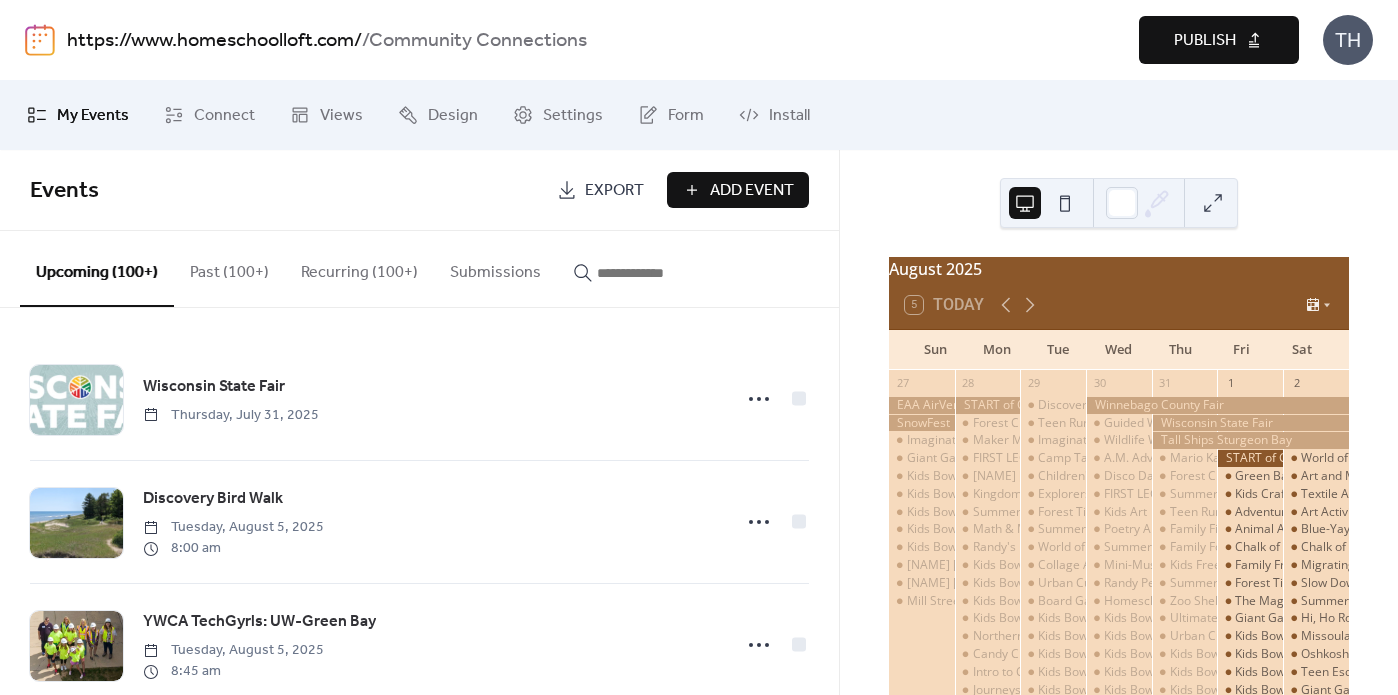 click at bounding box center (657, 273) 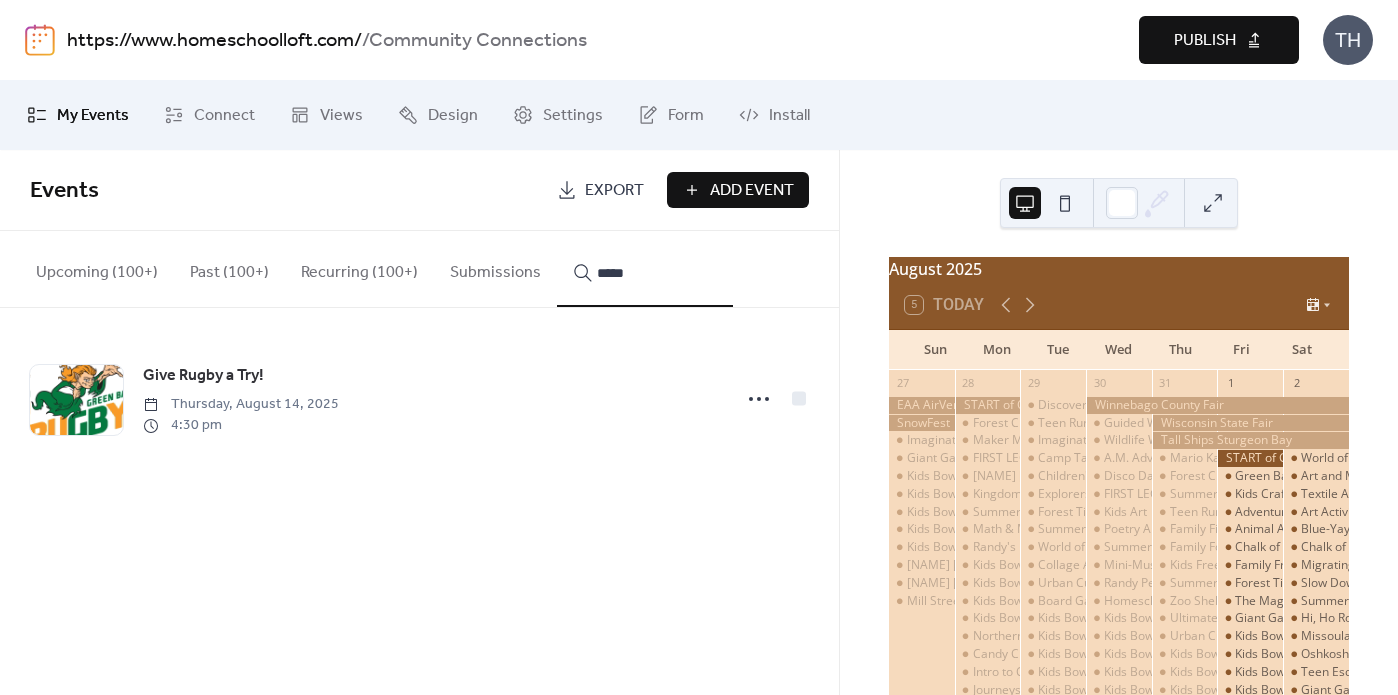 type on "*****" 